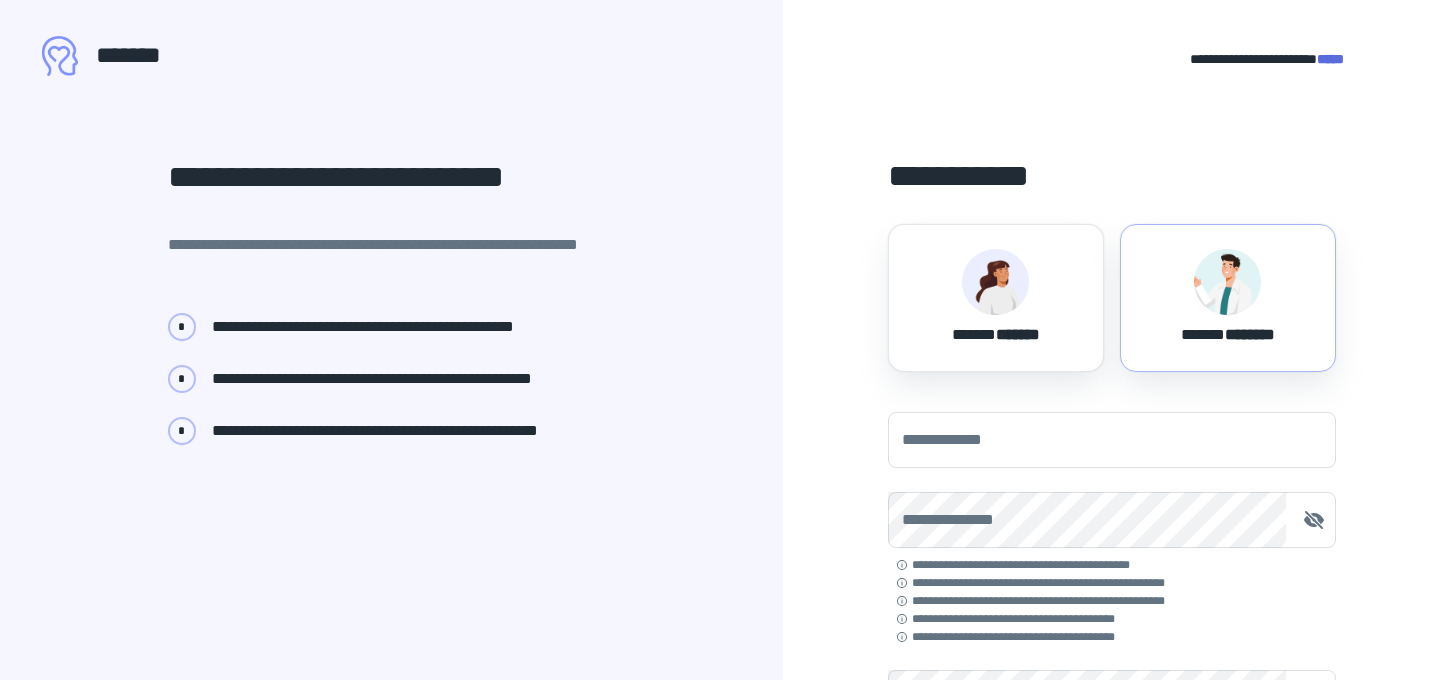 scroll, scrollTop: 0, scrollLeft: 0, axis: both 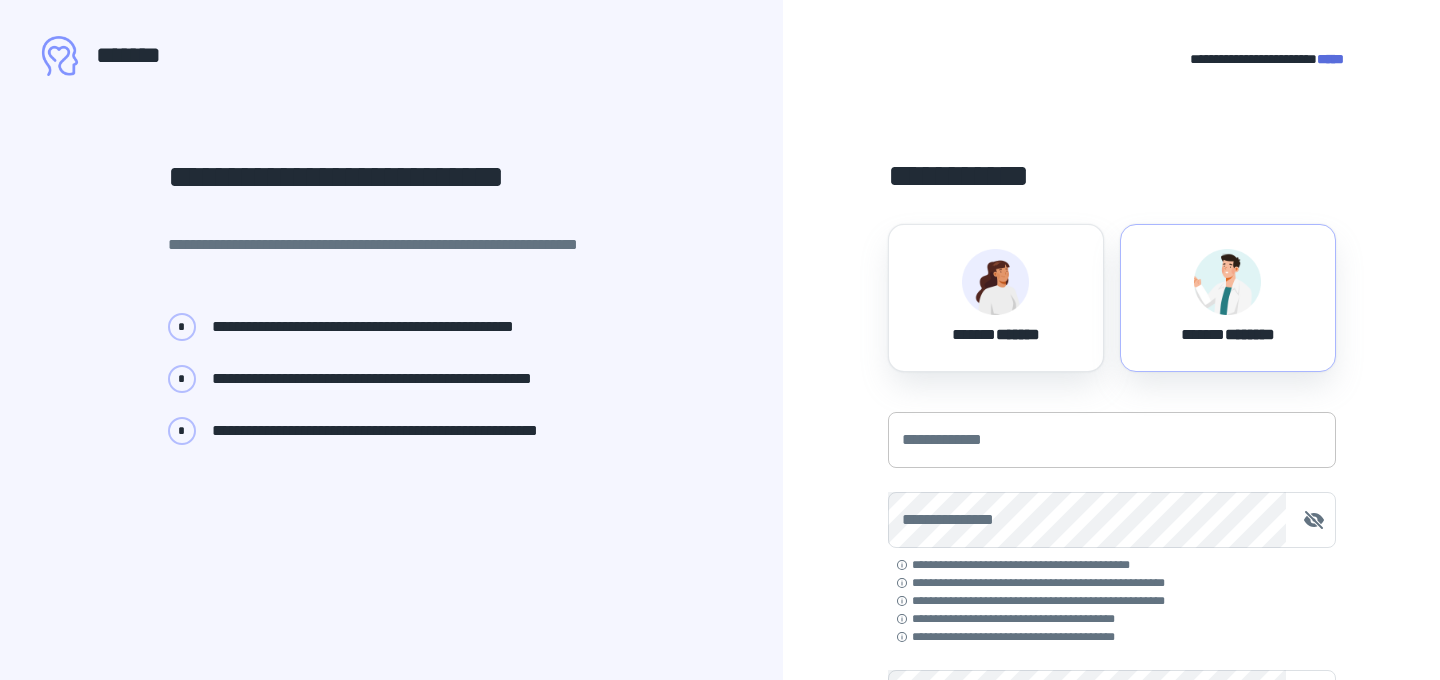 click on "**********" at bounding box center (1112, 440) 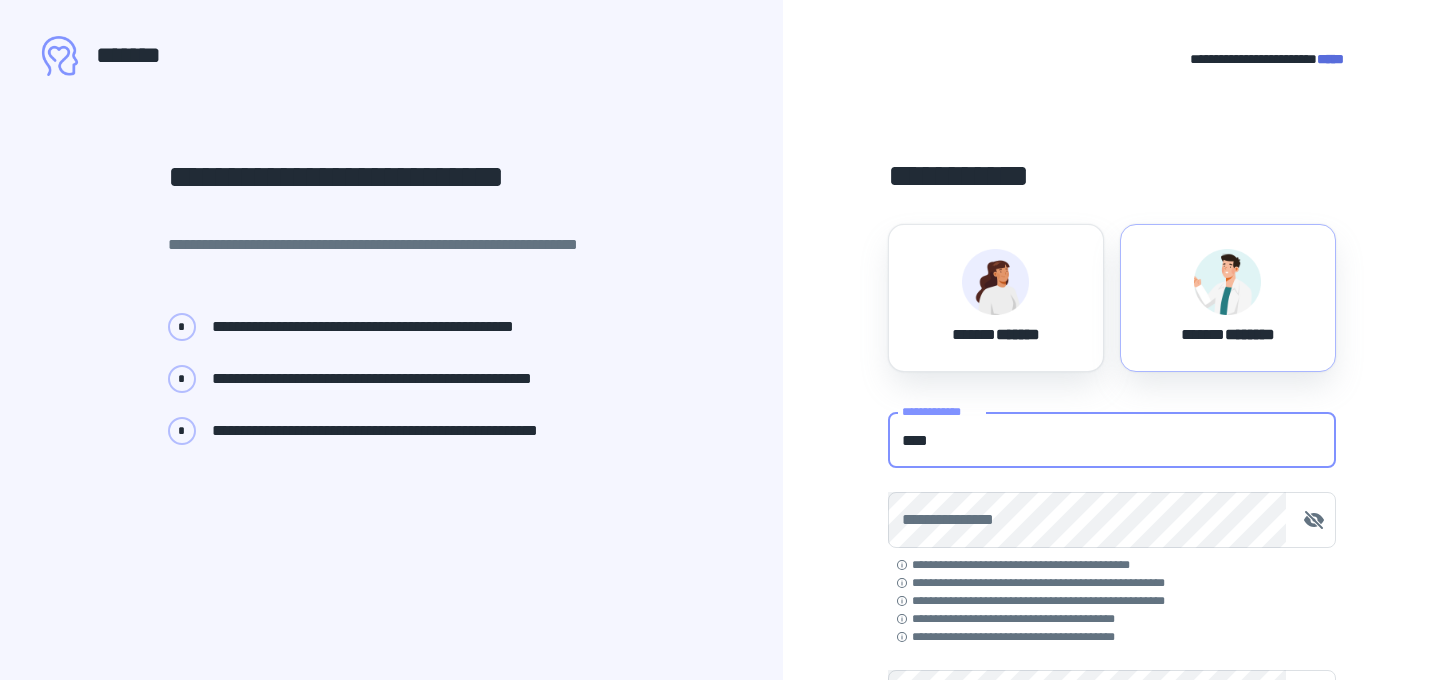 type on "**********" 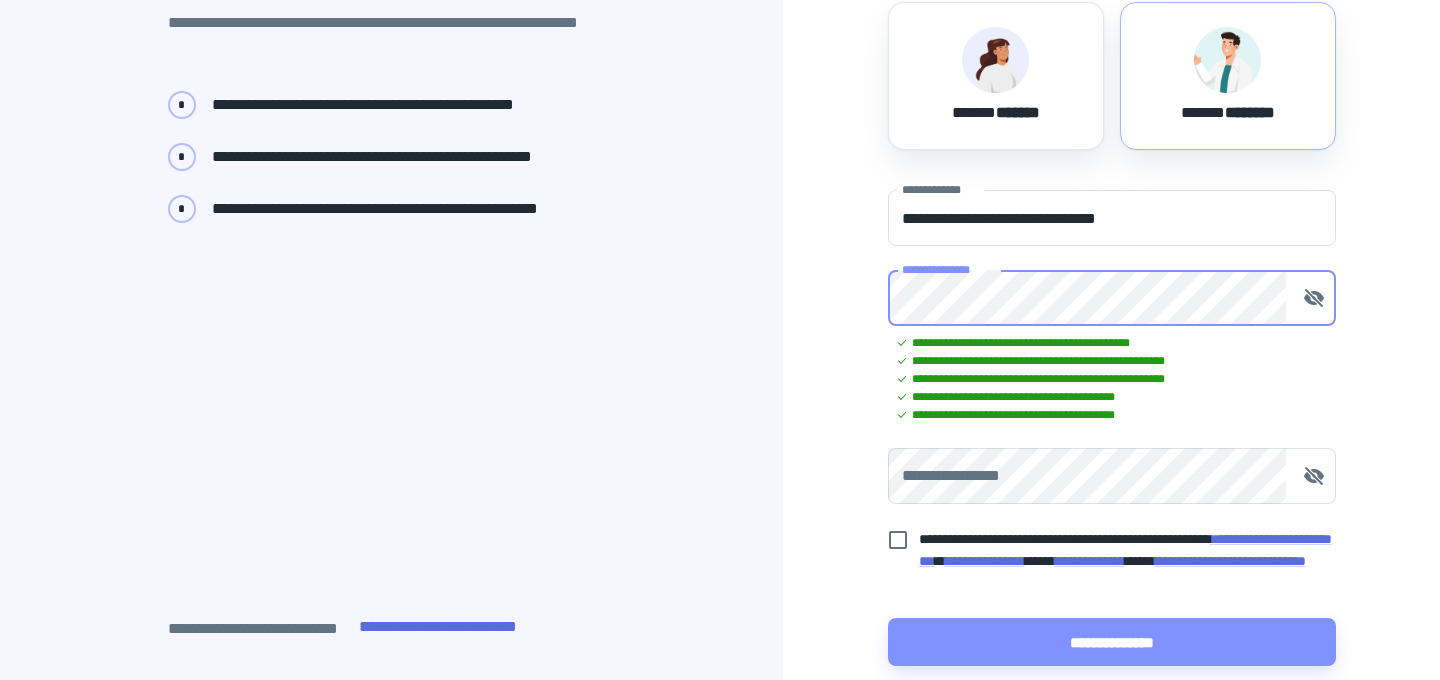 scroll, scrollTop: 245, scrollLeft: 0, axis: vertical 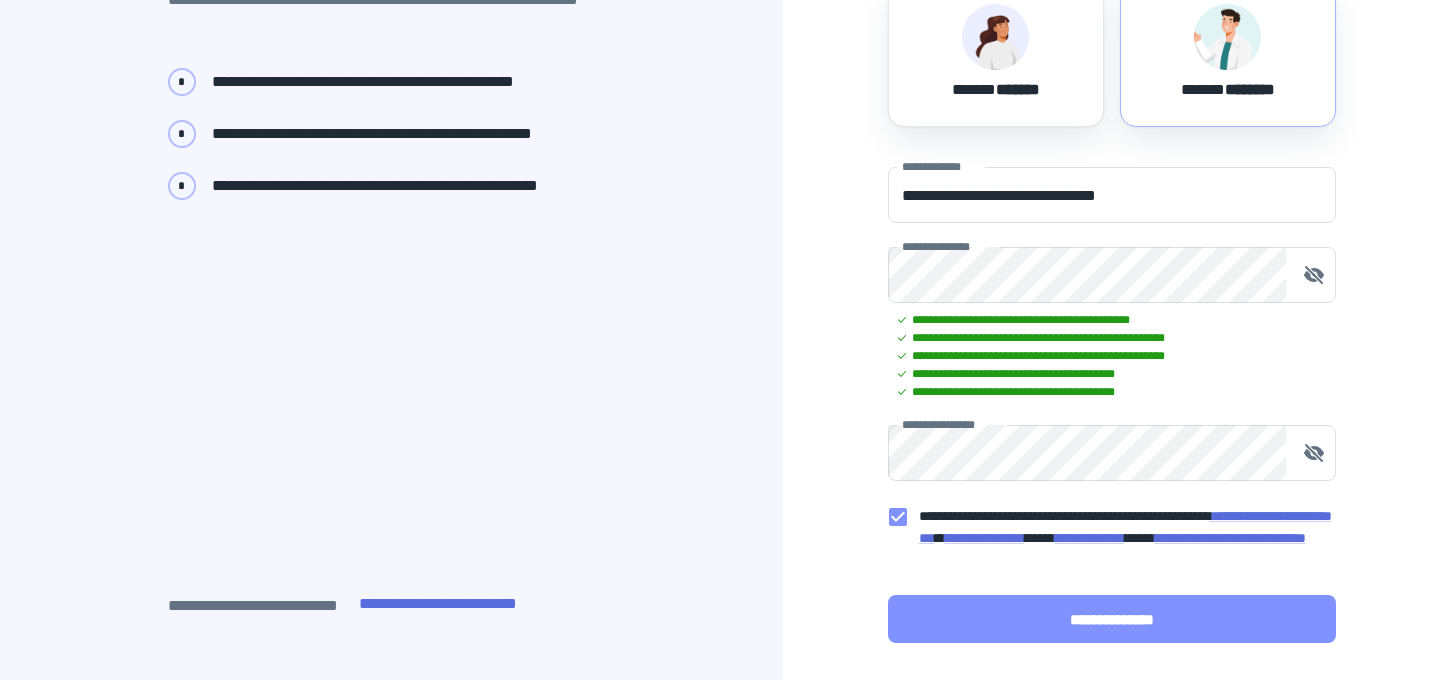 click on "**********" at bounding box center [1112, 619] 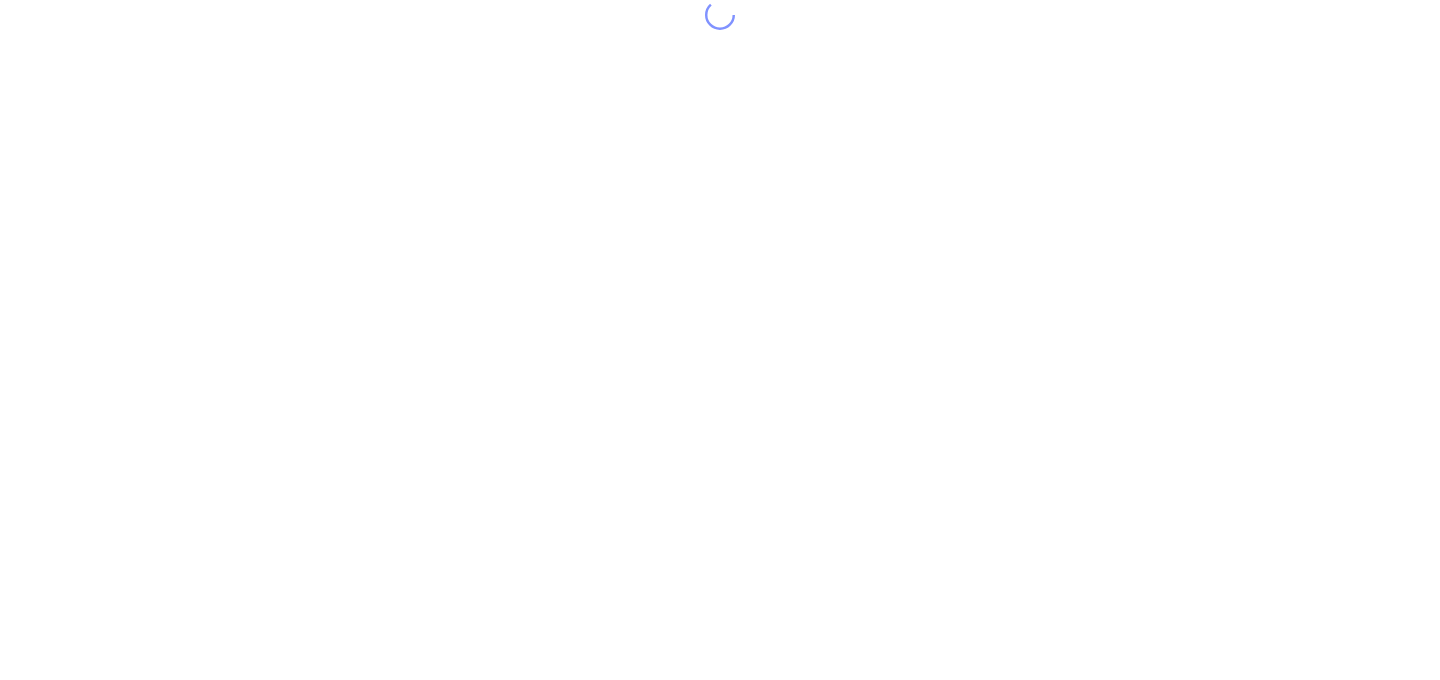 scroll, scrollTop: 0, scrollLeft: 0, axis: both 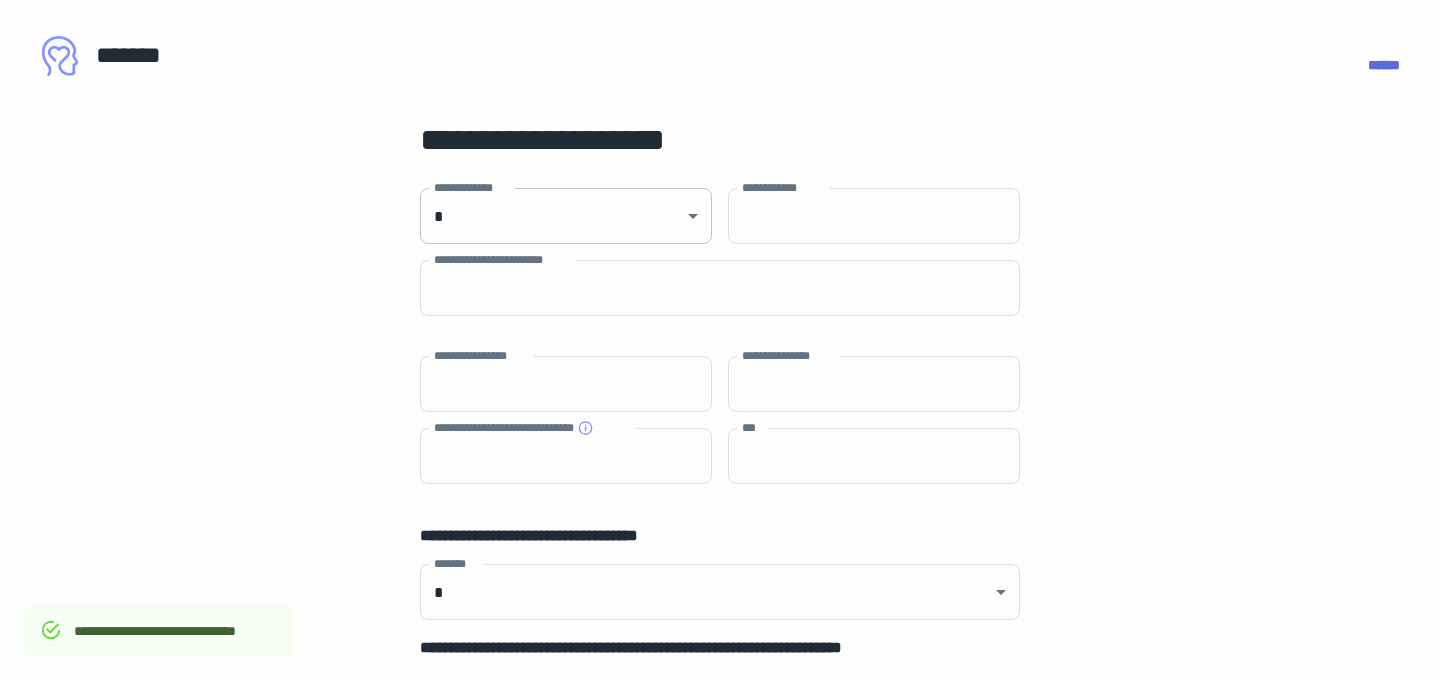 click on "**********" at bounding box center (720, 340) 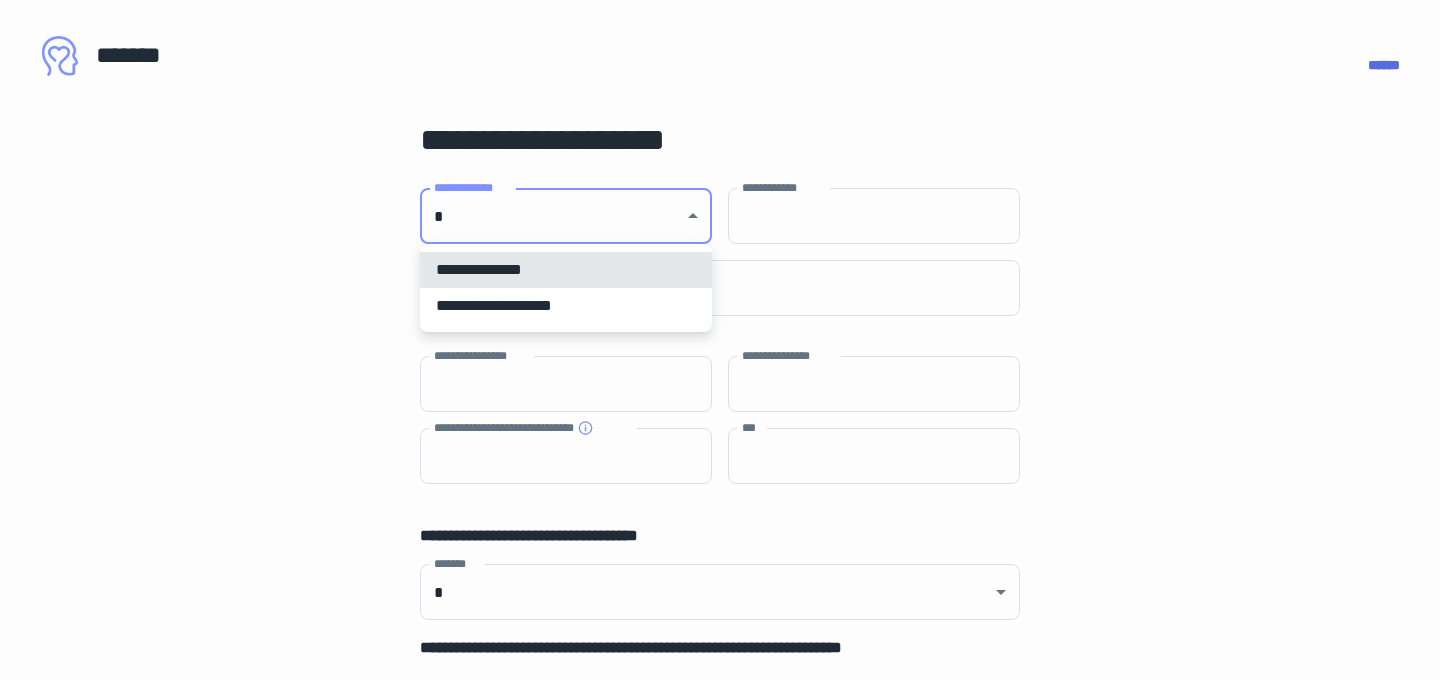 click on "**********" at bounding box center [566, 306] 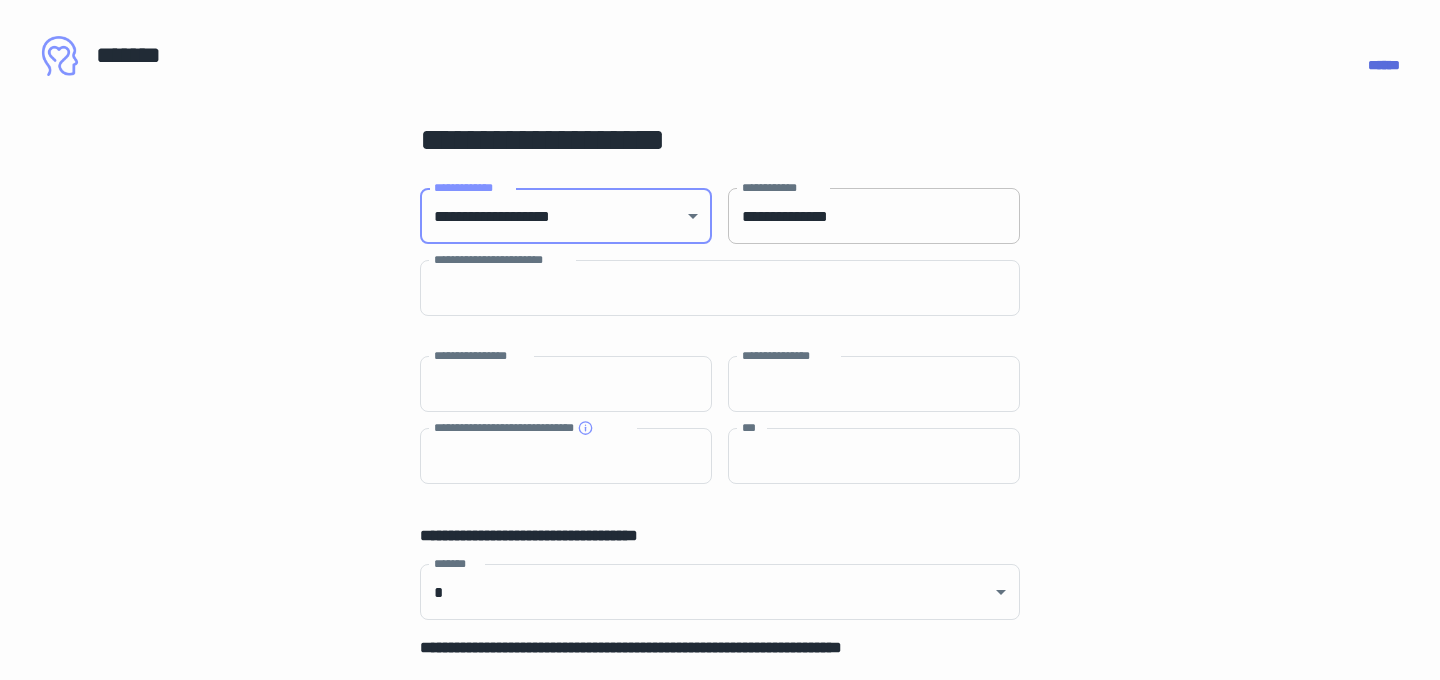 click on "**********" at bounding box center (874, 216) 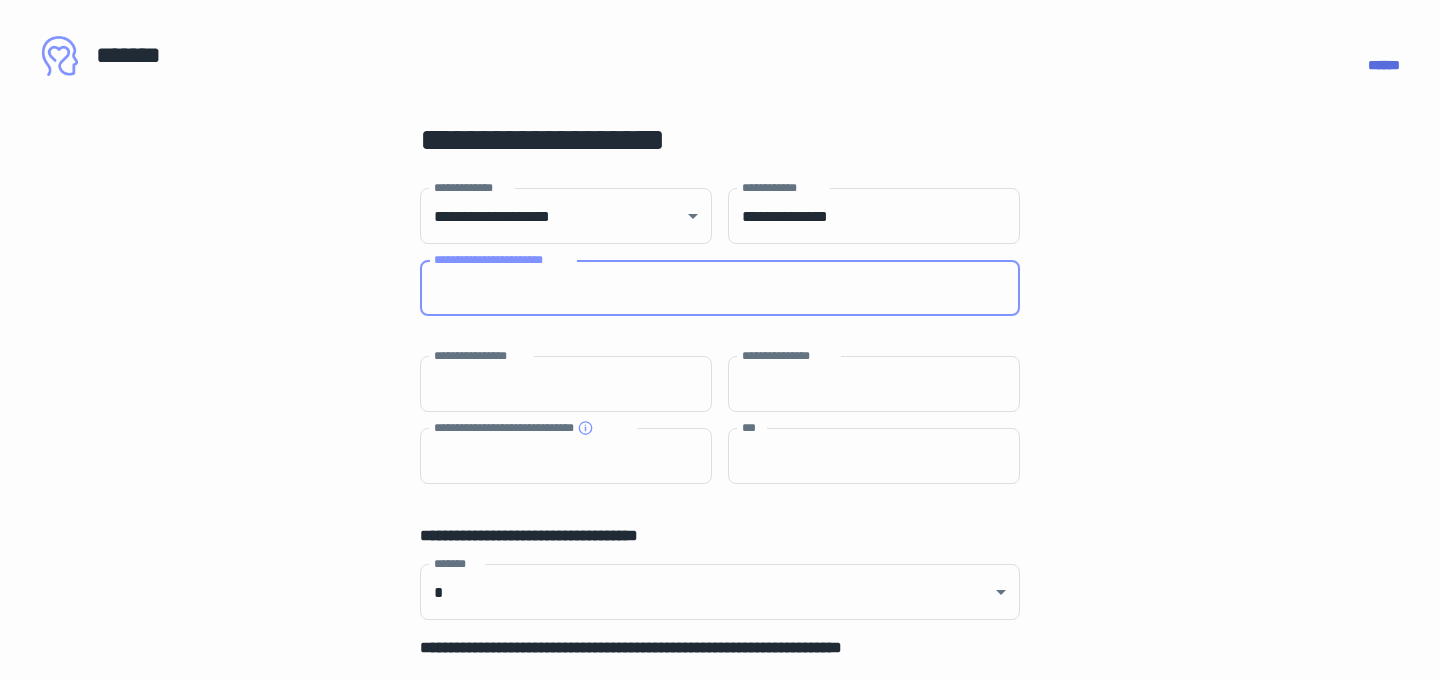 click on "**********" at bounding box center (720, 288) 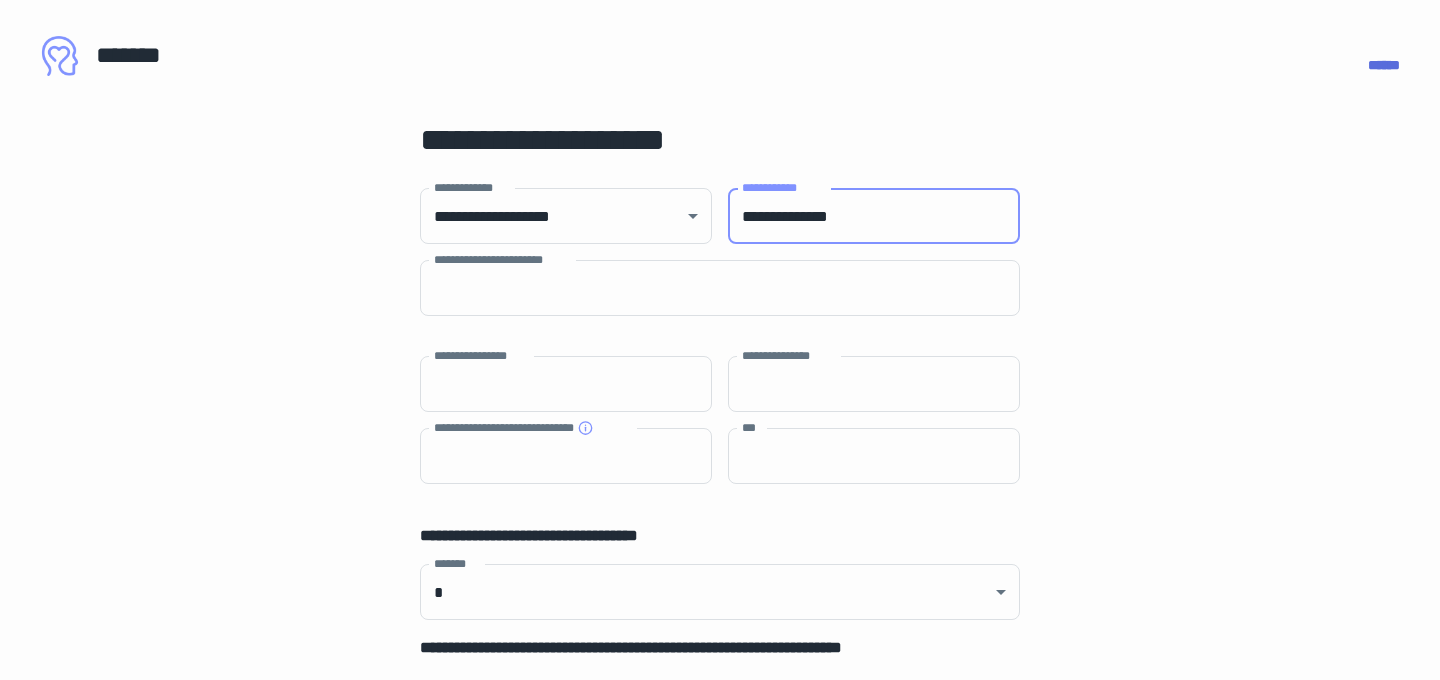 click on "**********" at bounding box center (874, 216) 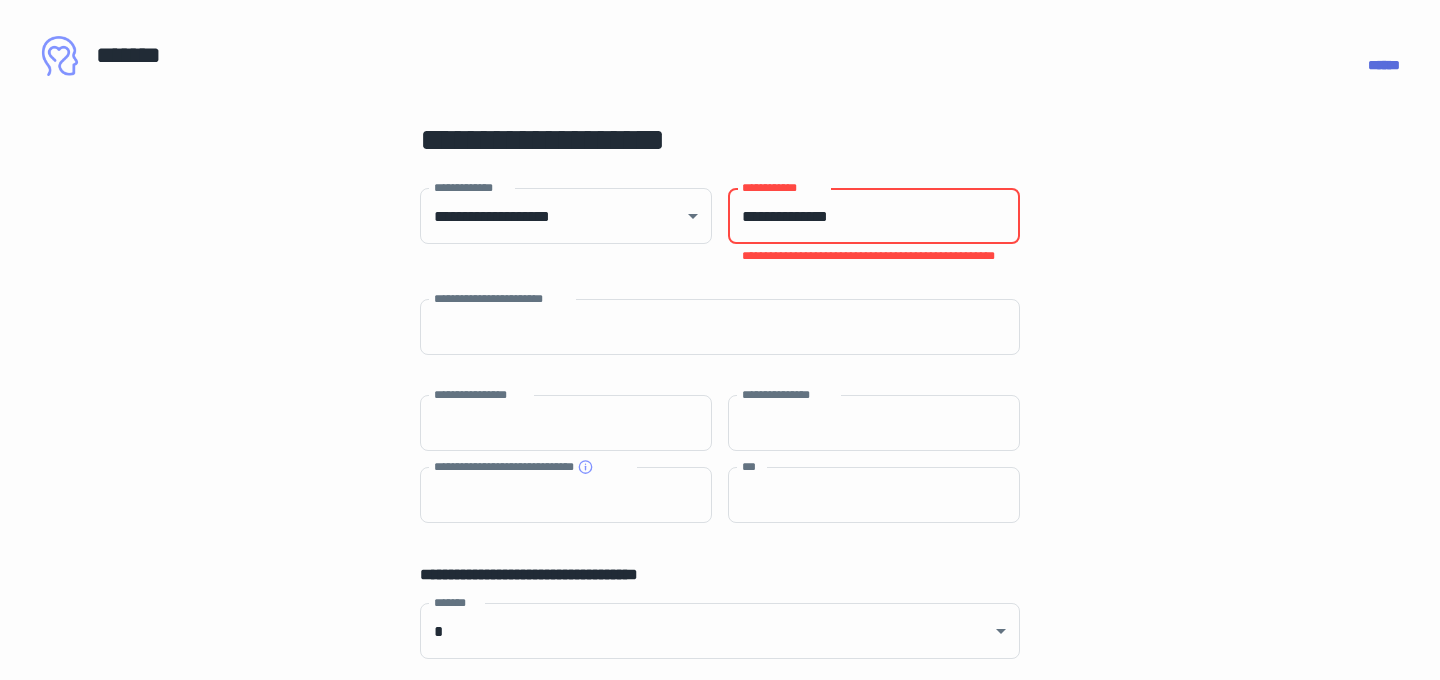 type on "**********" 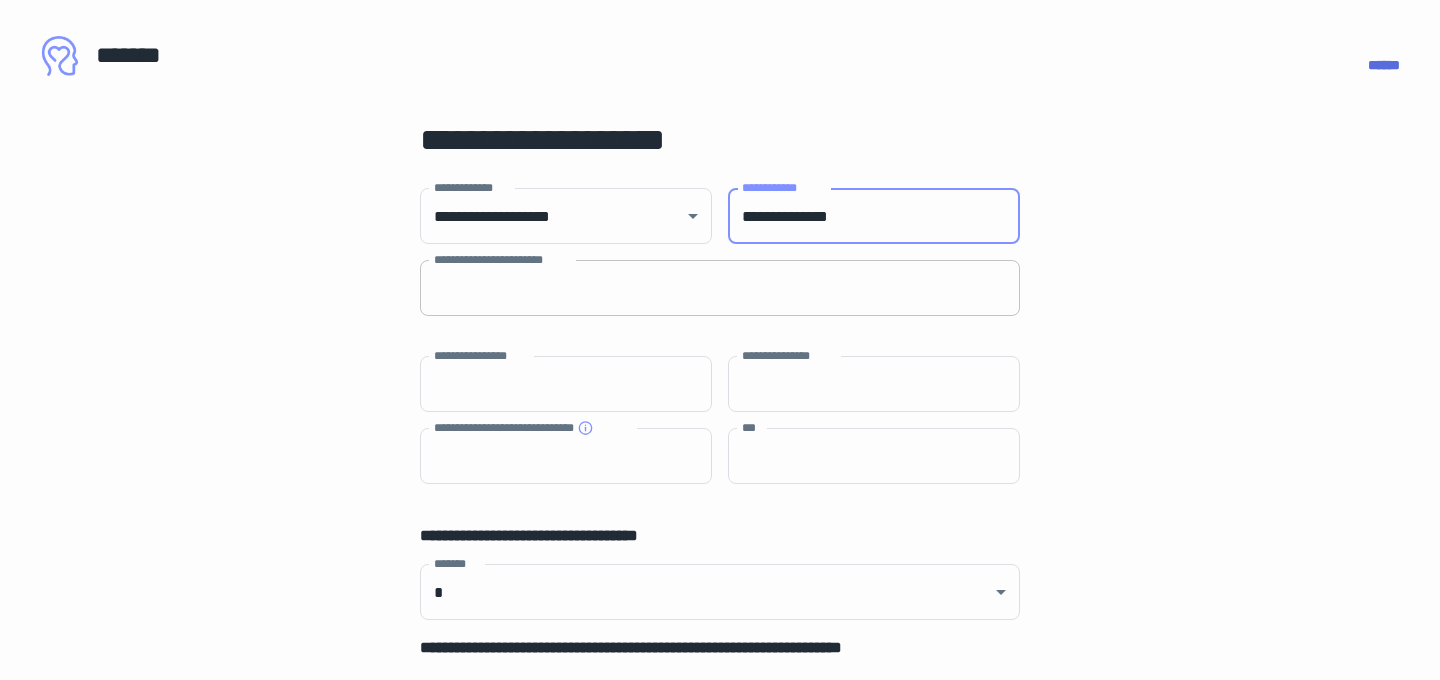 click on "**********" at bounding box center (720, 288) 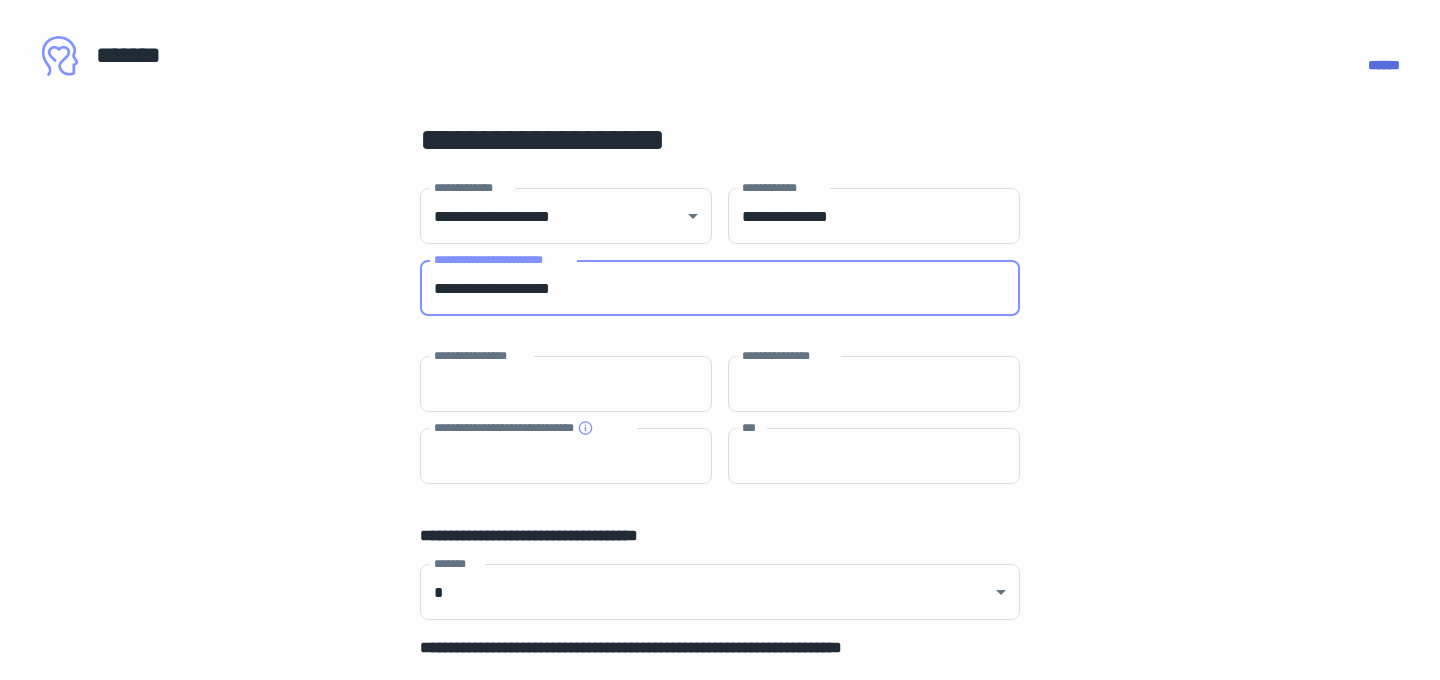type on "**********" 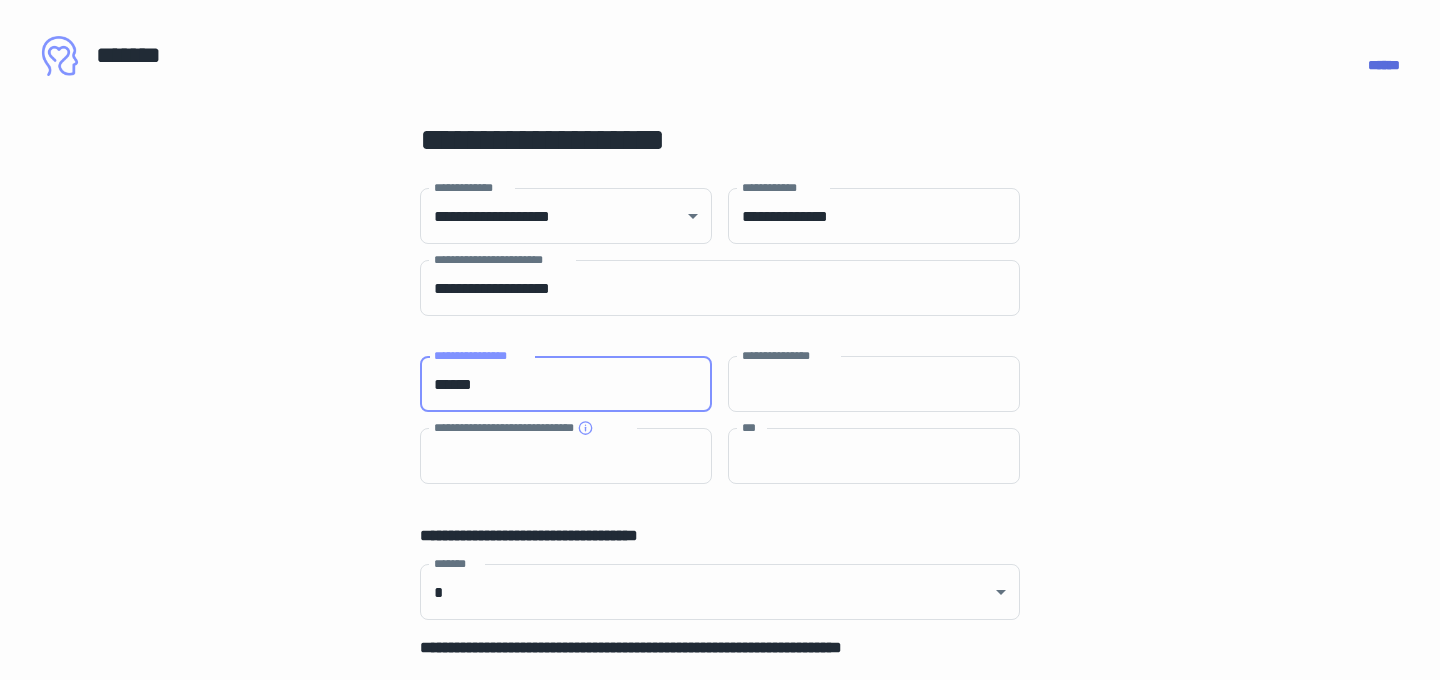 type on "******" 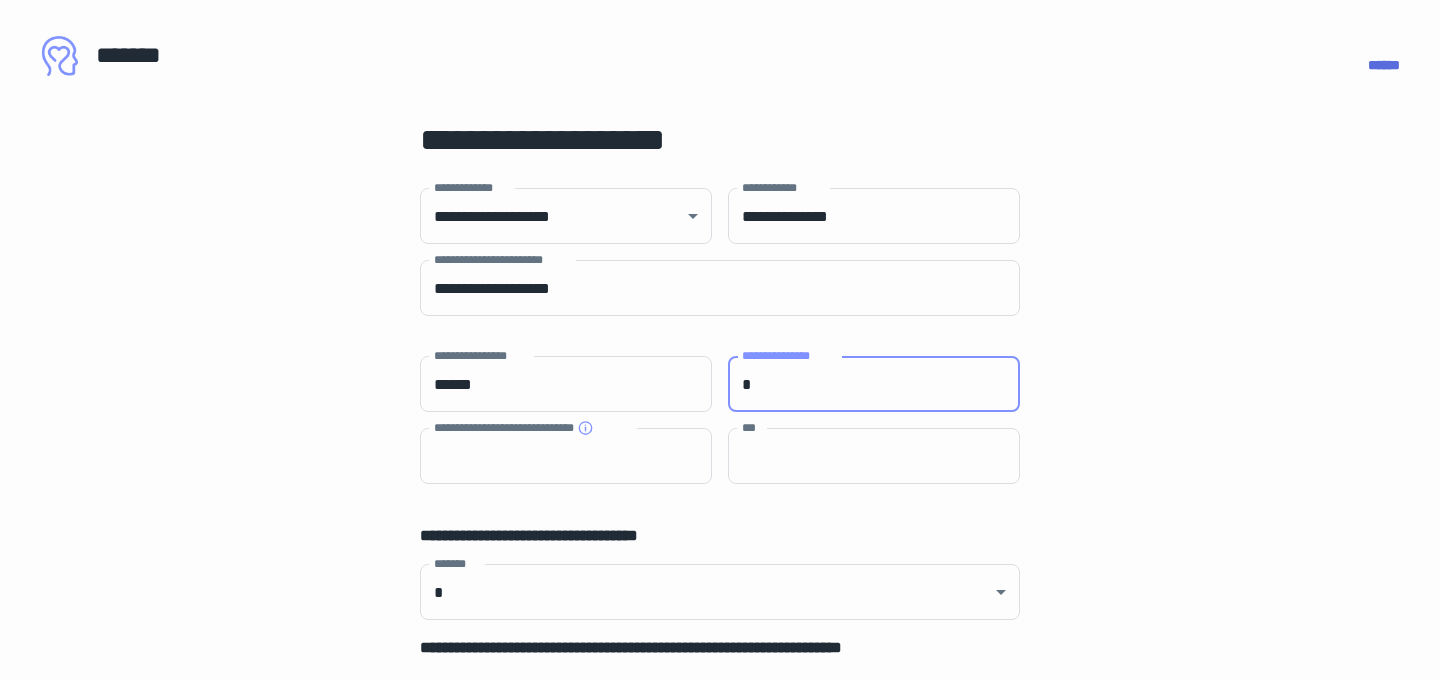 type on "**********" 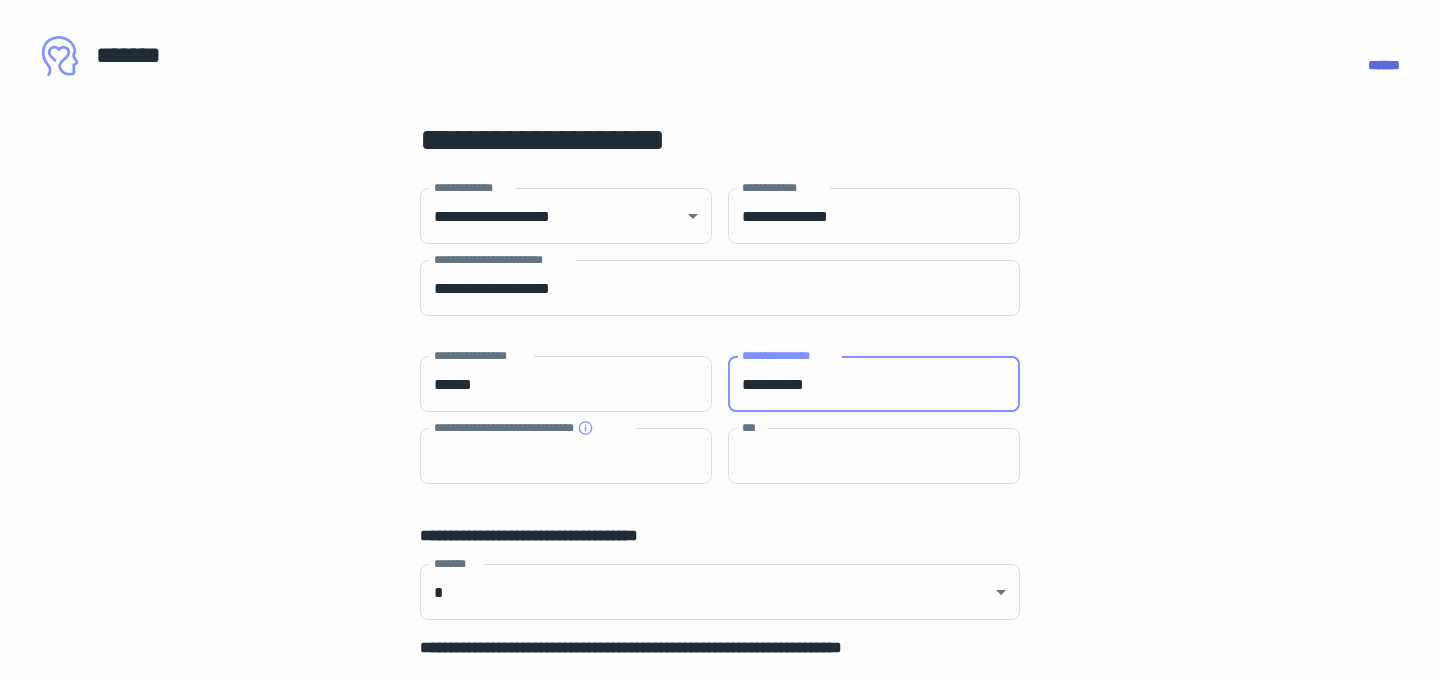 type on "******" 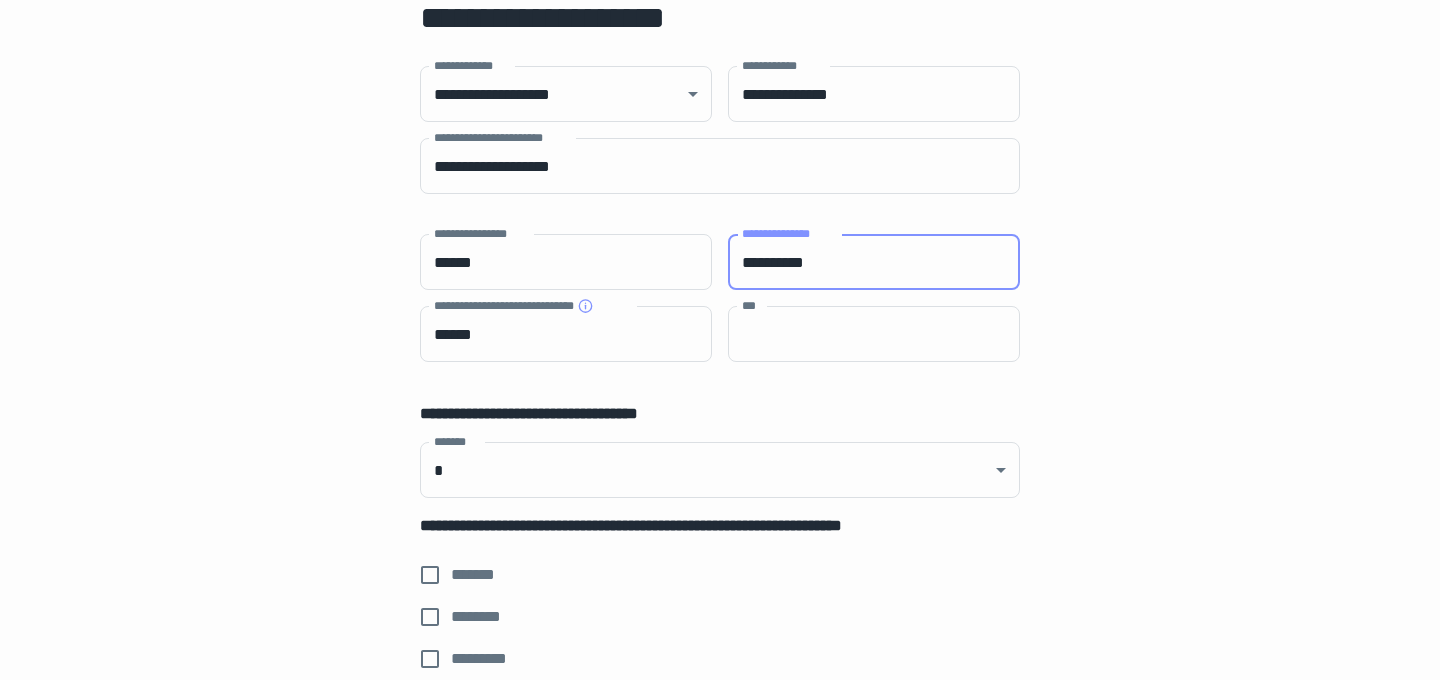 scroll, scrollTop: 284, scrollLeft: 0, axis: vertical 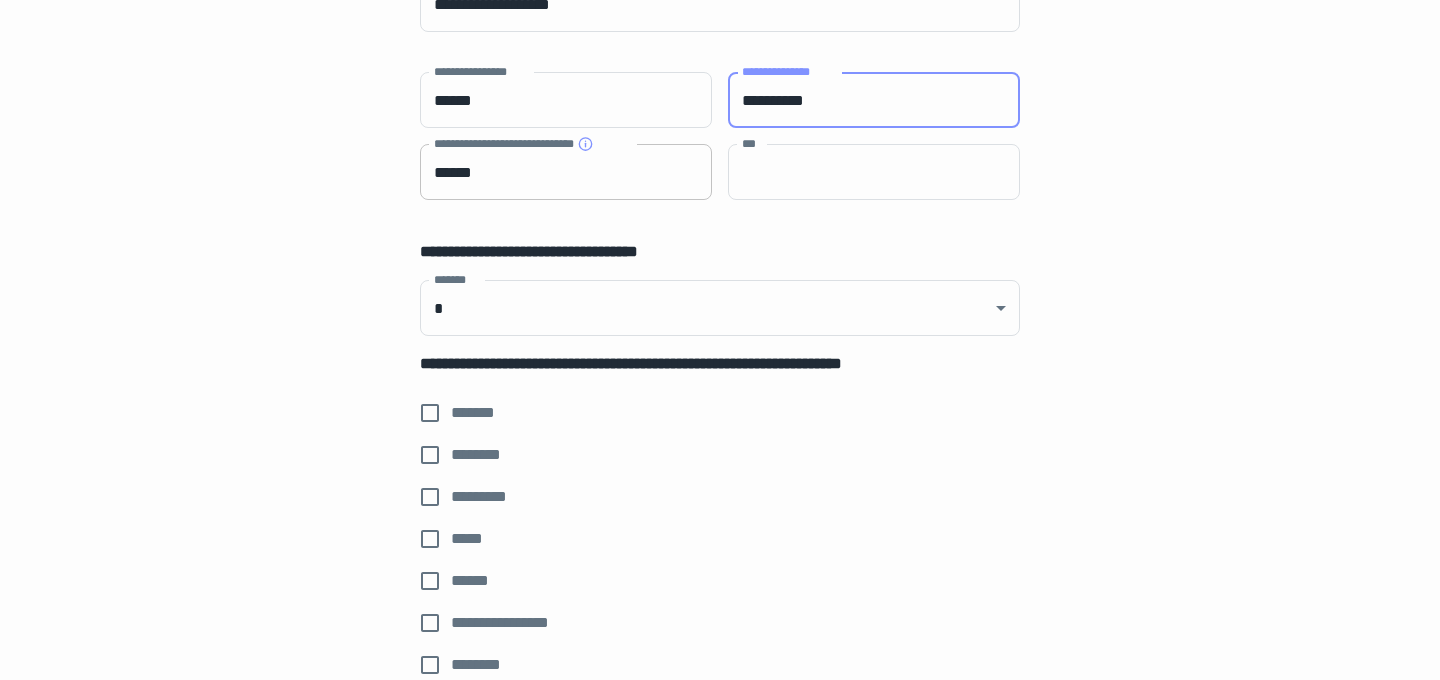 click on "******" at bounding box center [566, 172] 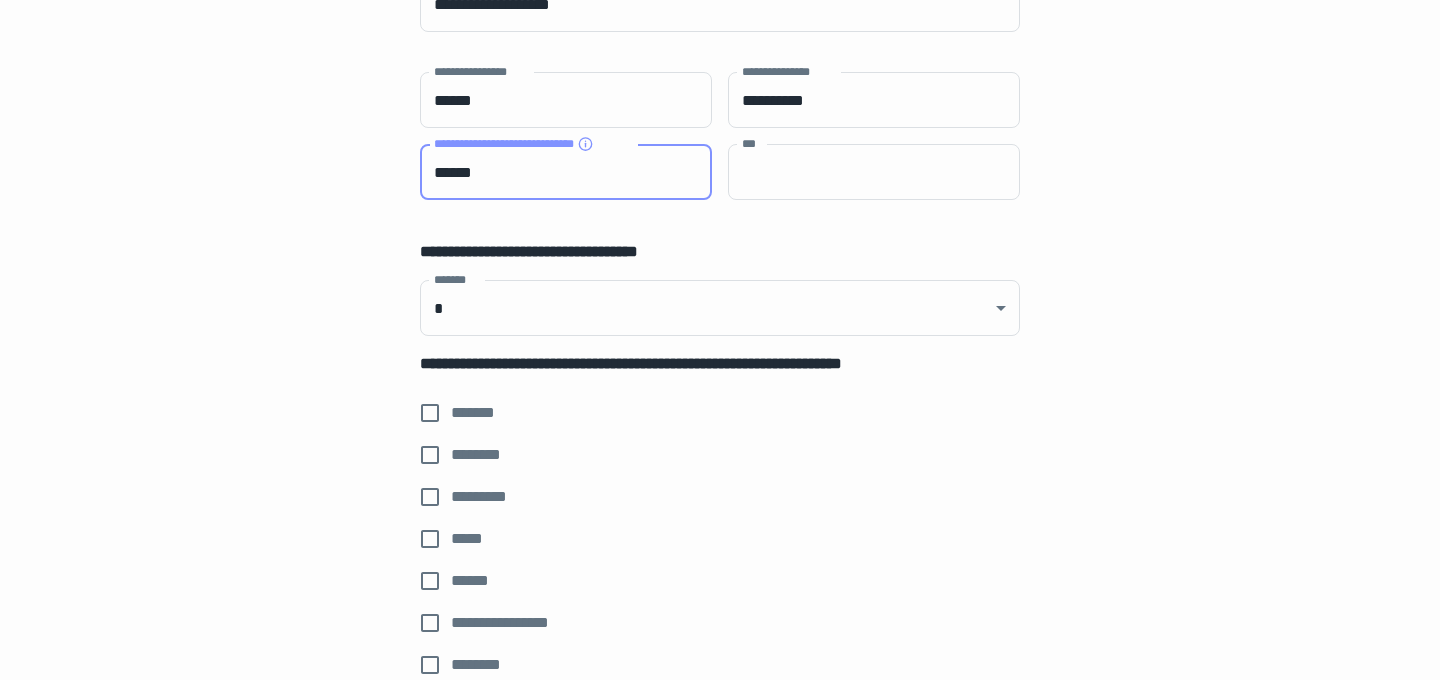 click on "******" at bounding box center (566, 172) 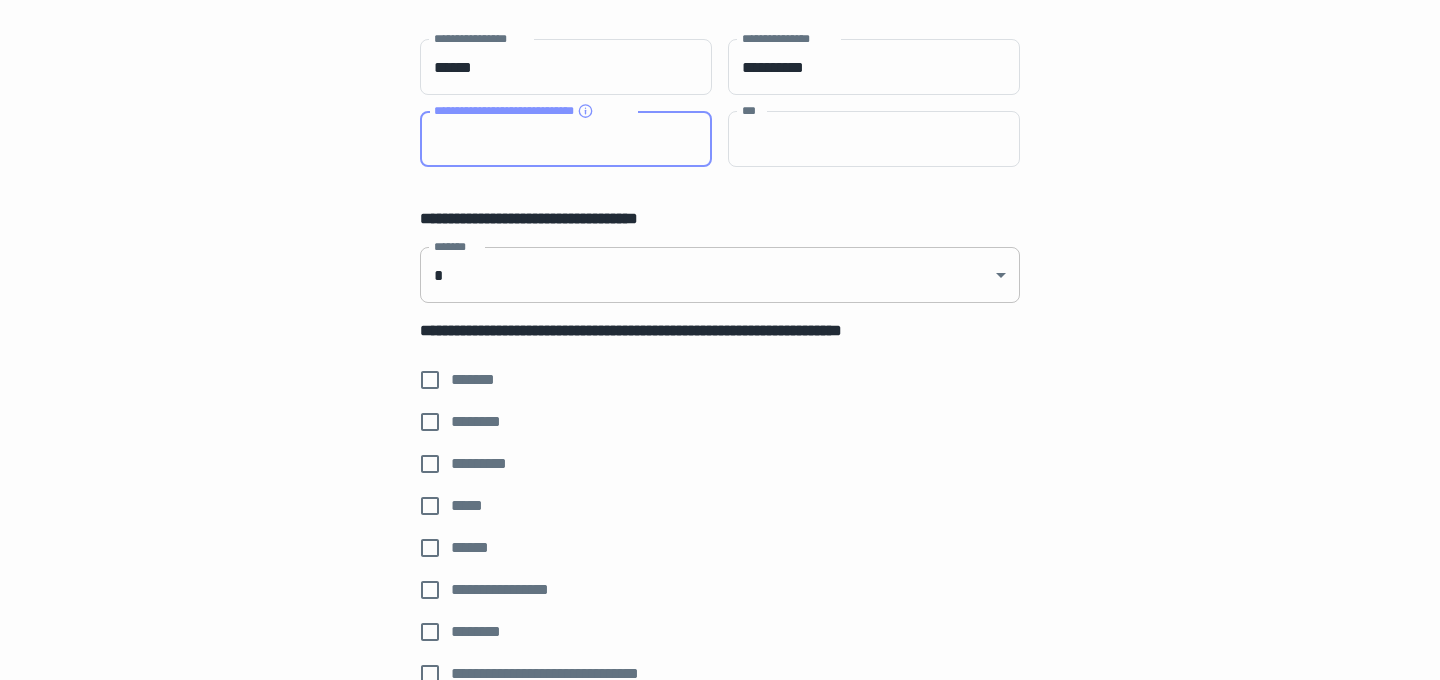 scroll, scrollTop: 340, scrollLeft: 0, axis: vertical 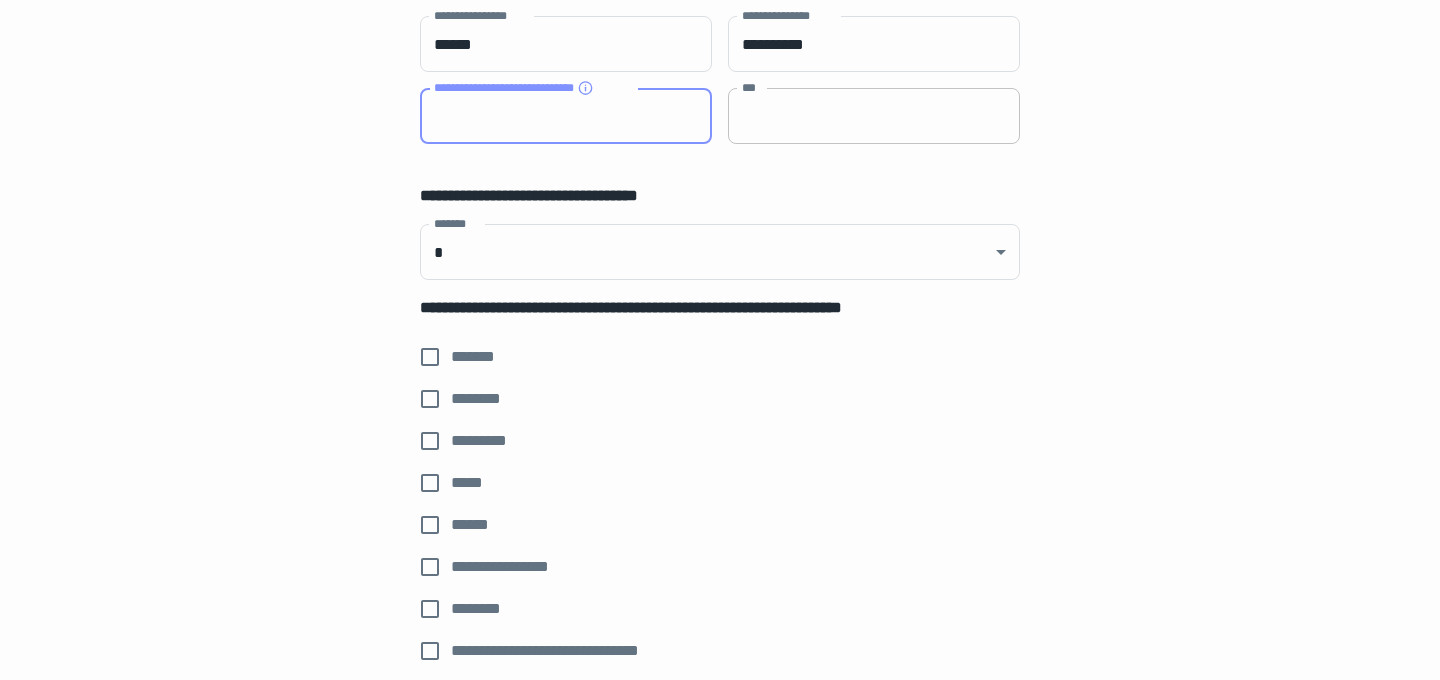 type 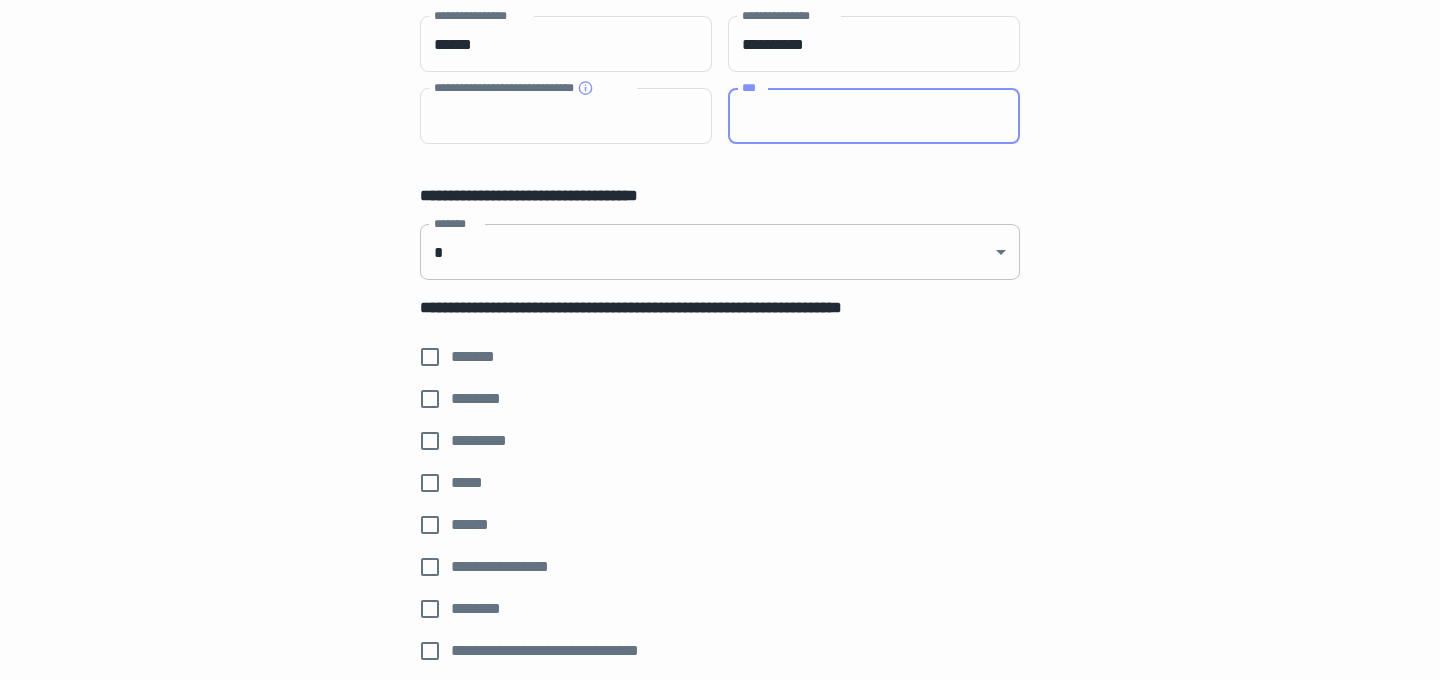 click on "**********" at bounding box center [720, 0] 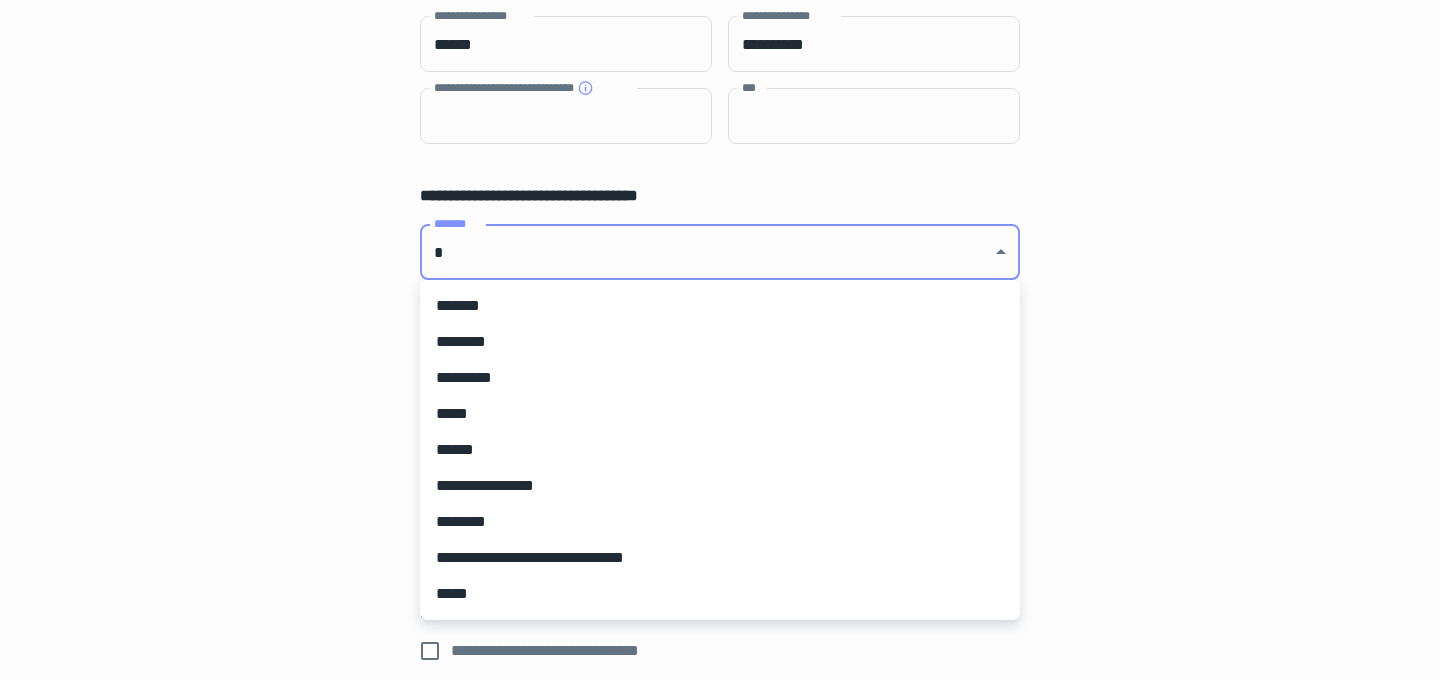 click at bounding box center [720, 340] 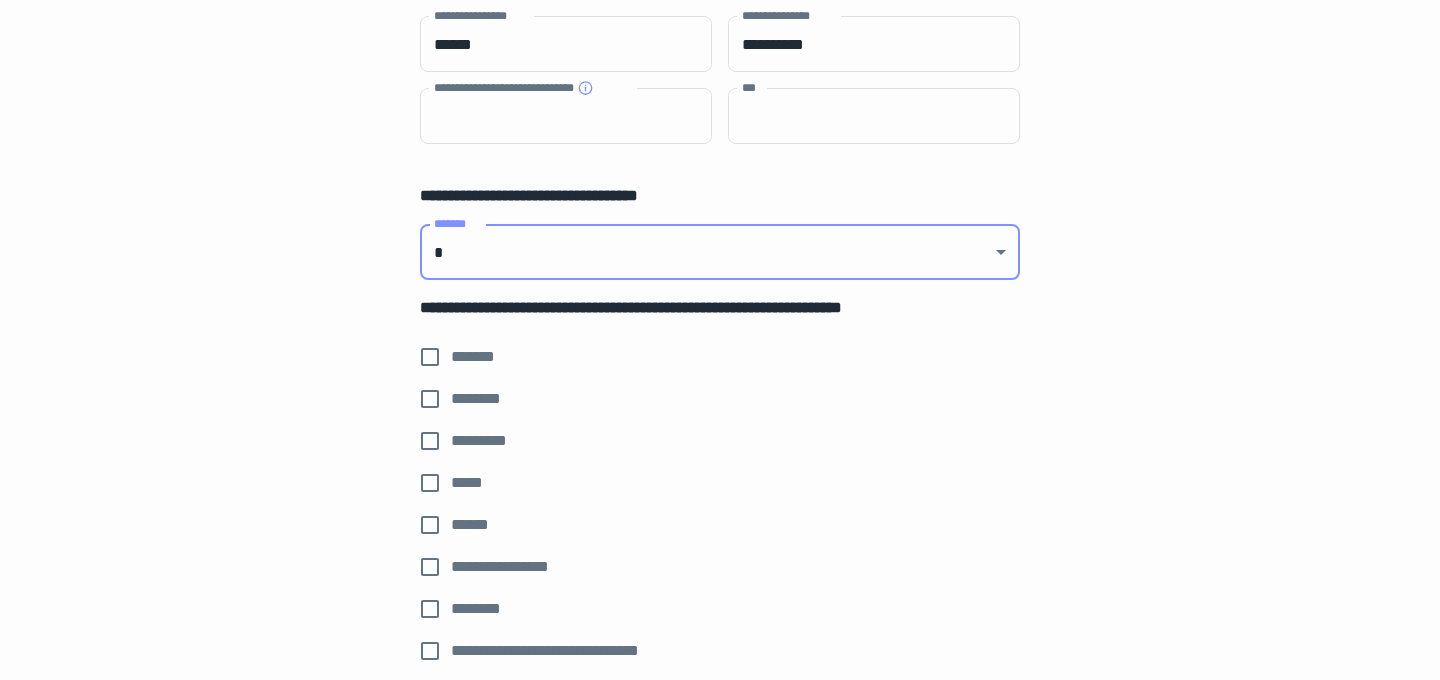 click on "**********" at bounding box center (720, 543) 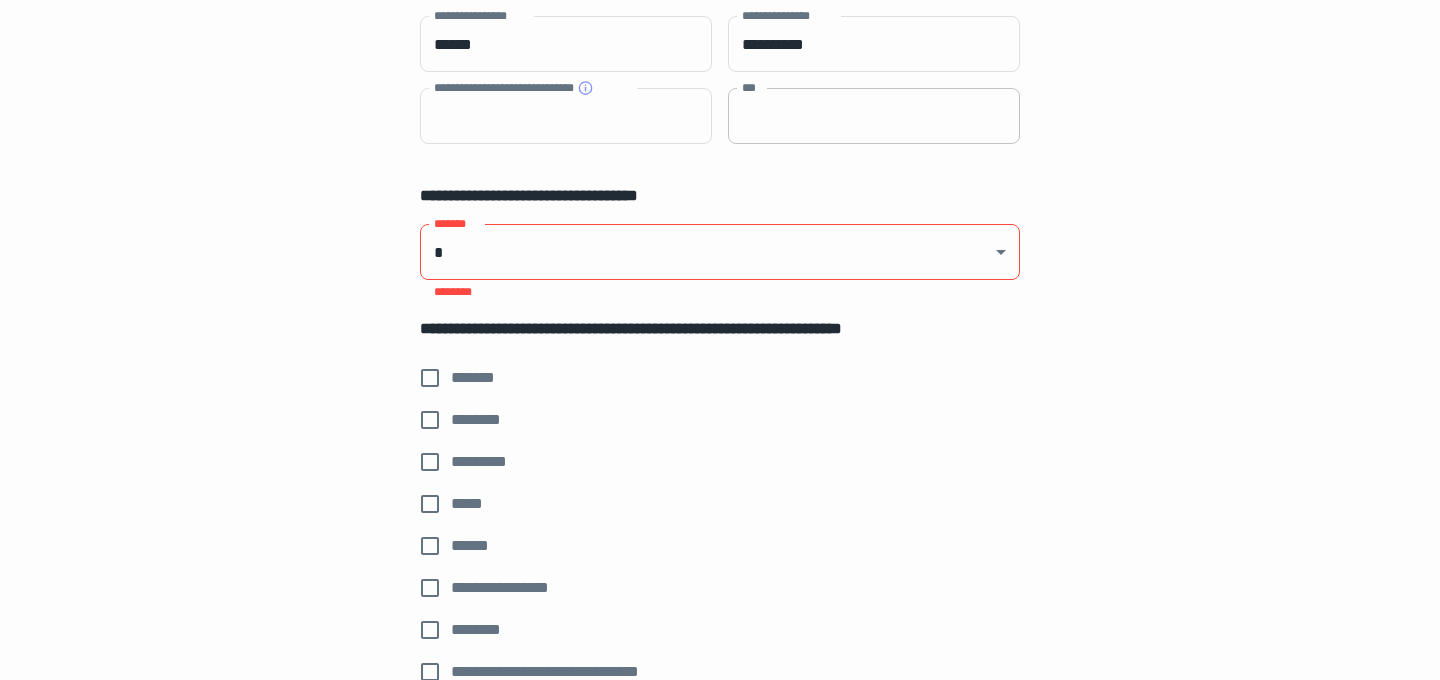 click on "***" at bounding box center [874, 116] 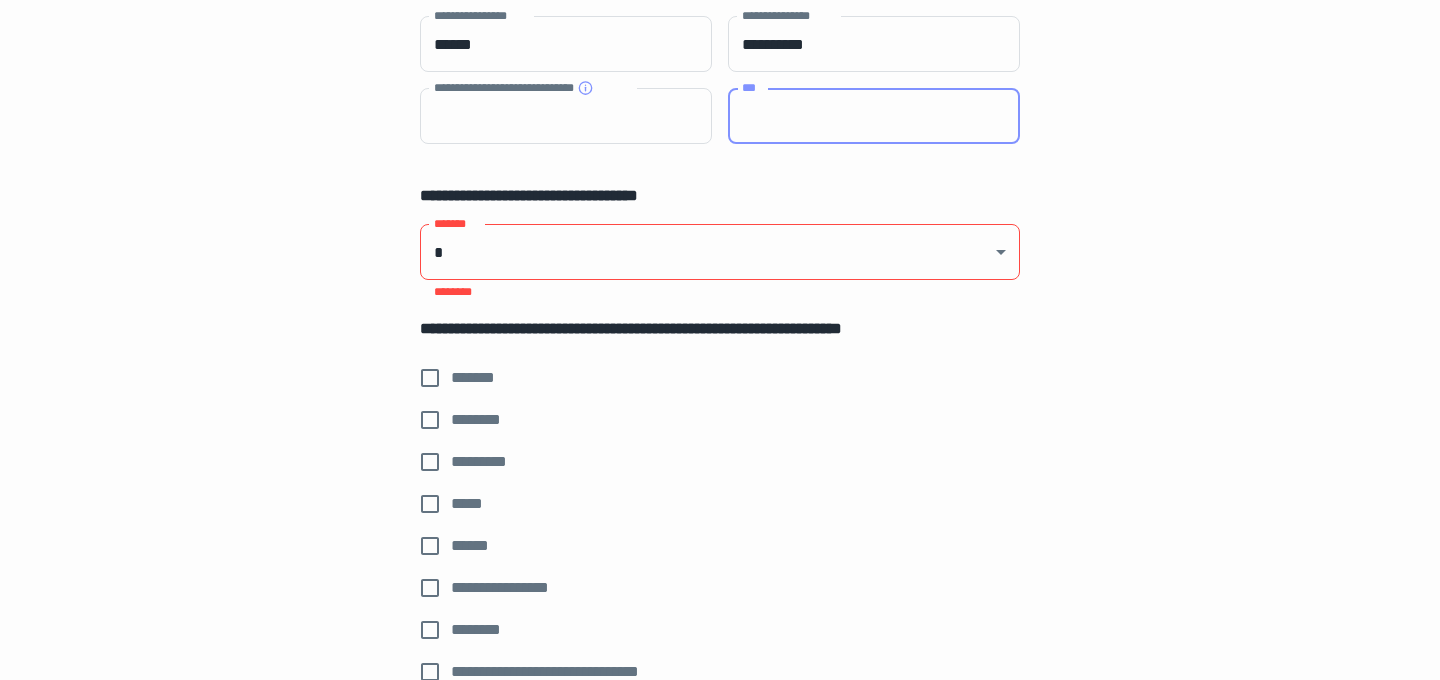 paste on "**********" 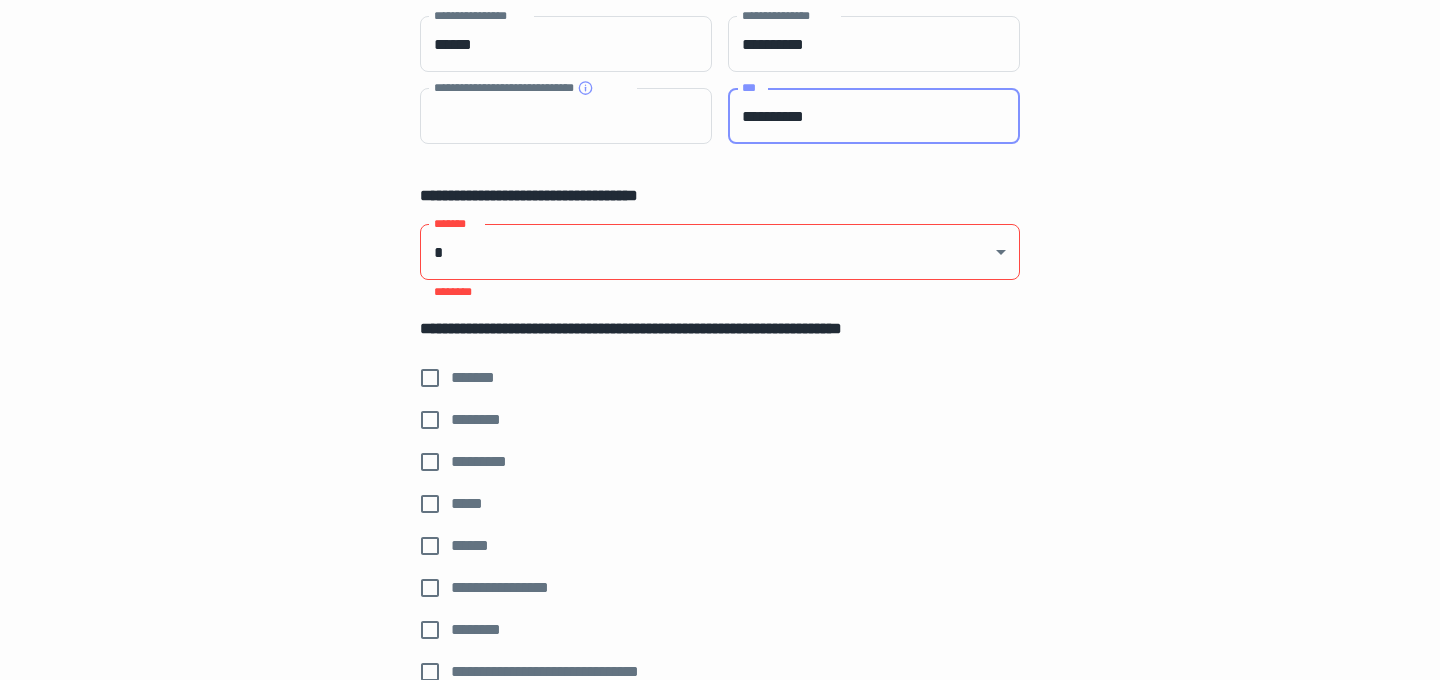 type on "**********" 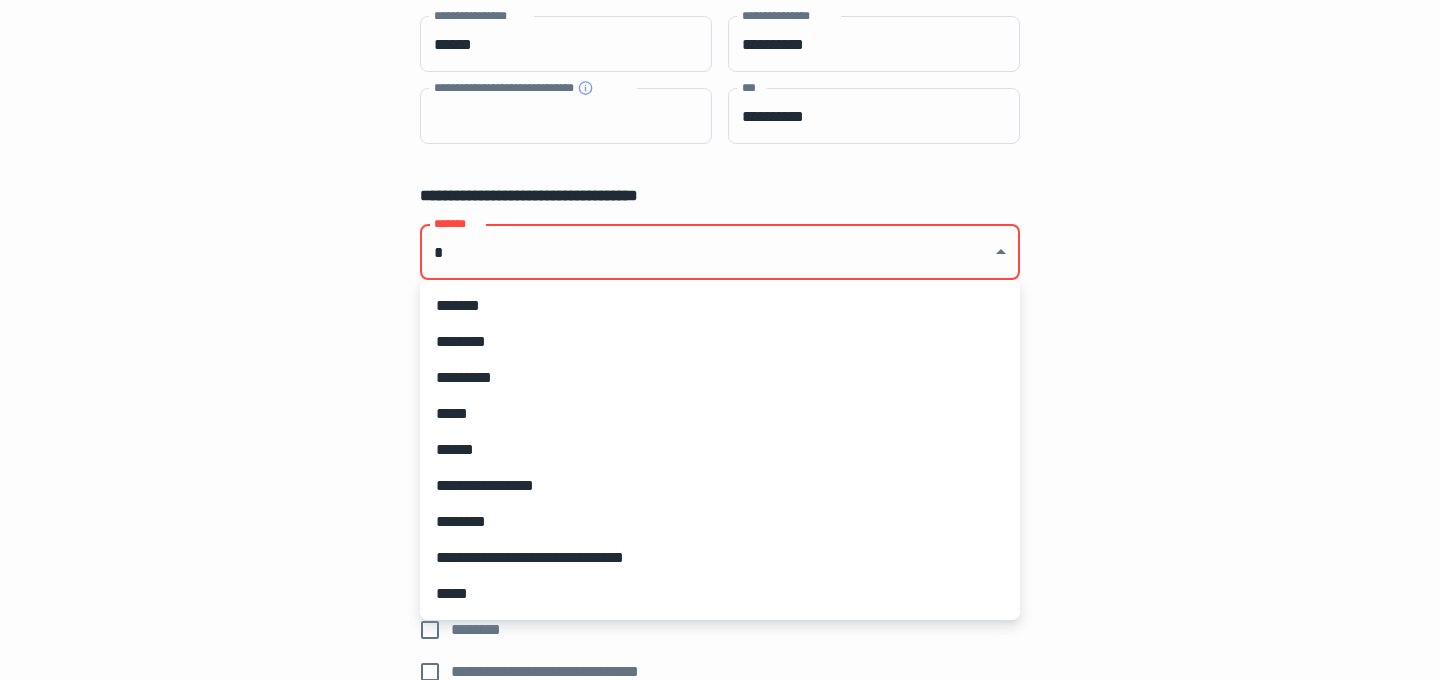 click on "**********" at bounding box center (720, 0) 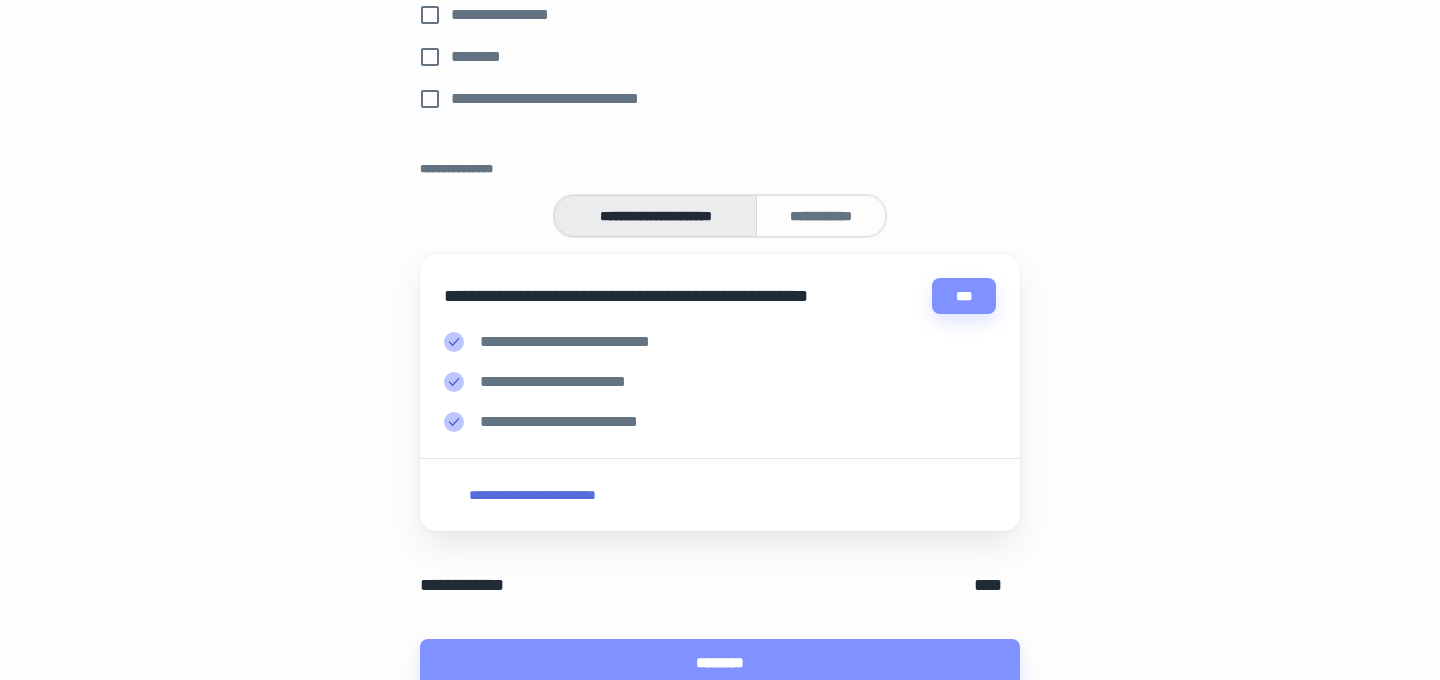 scroll, scrollTop: 883, scrollLeft: 0, axis: vertical 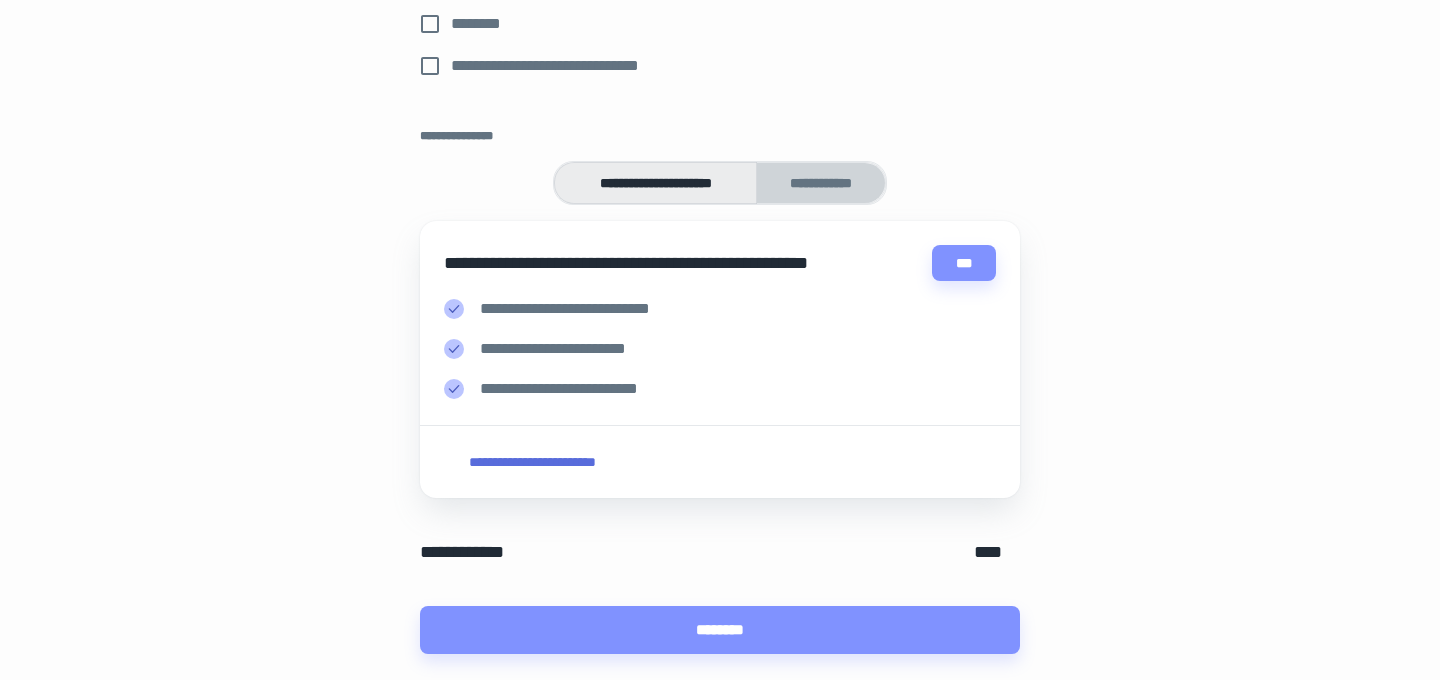 click on "**********" at bounding box center [821, 183] 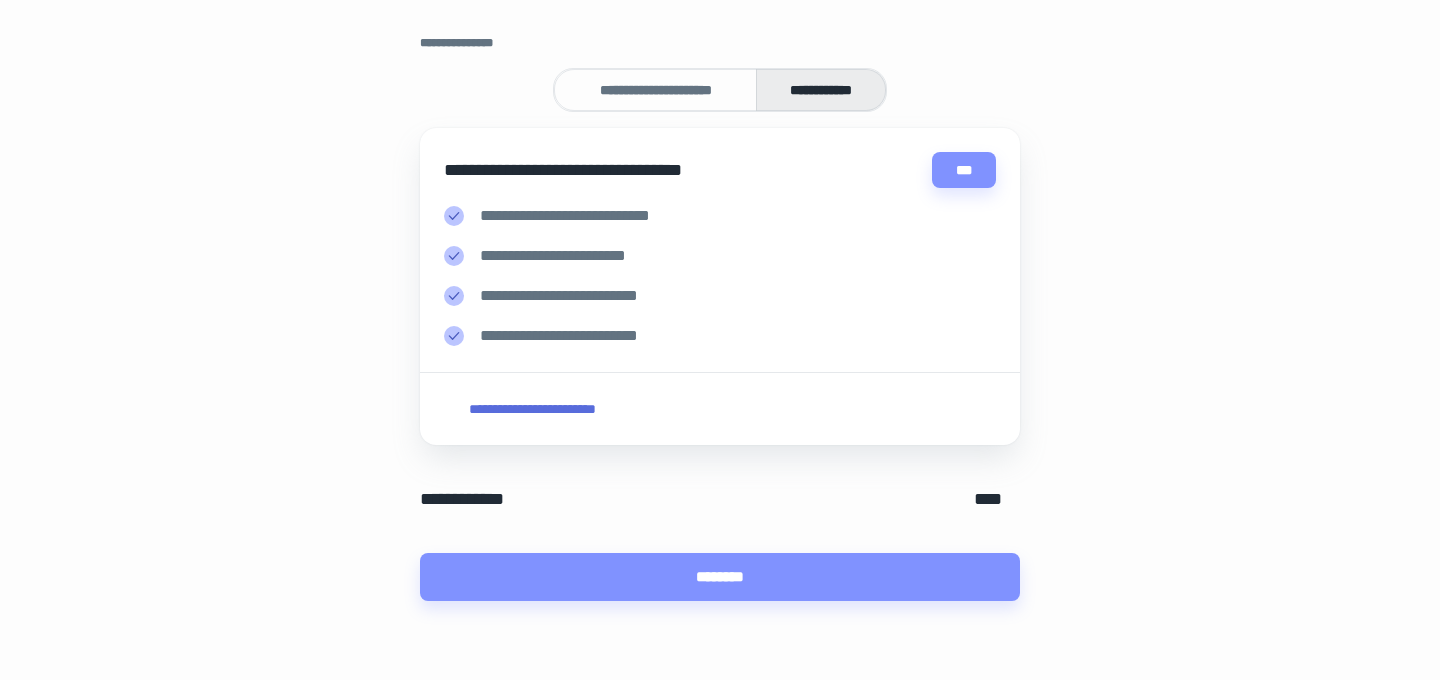 scroll, scrollTop: 974, scrollLeft: 0, axis: vertical 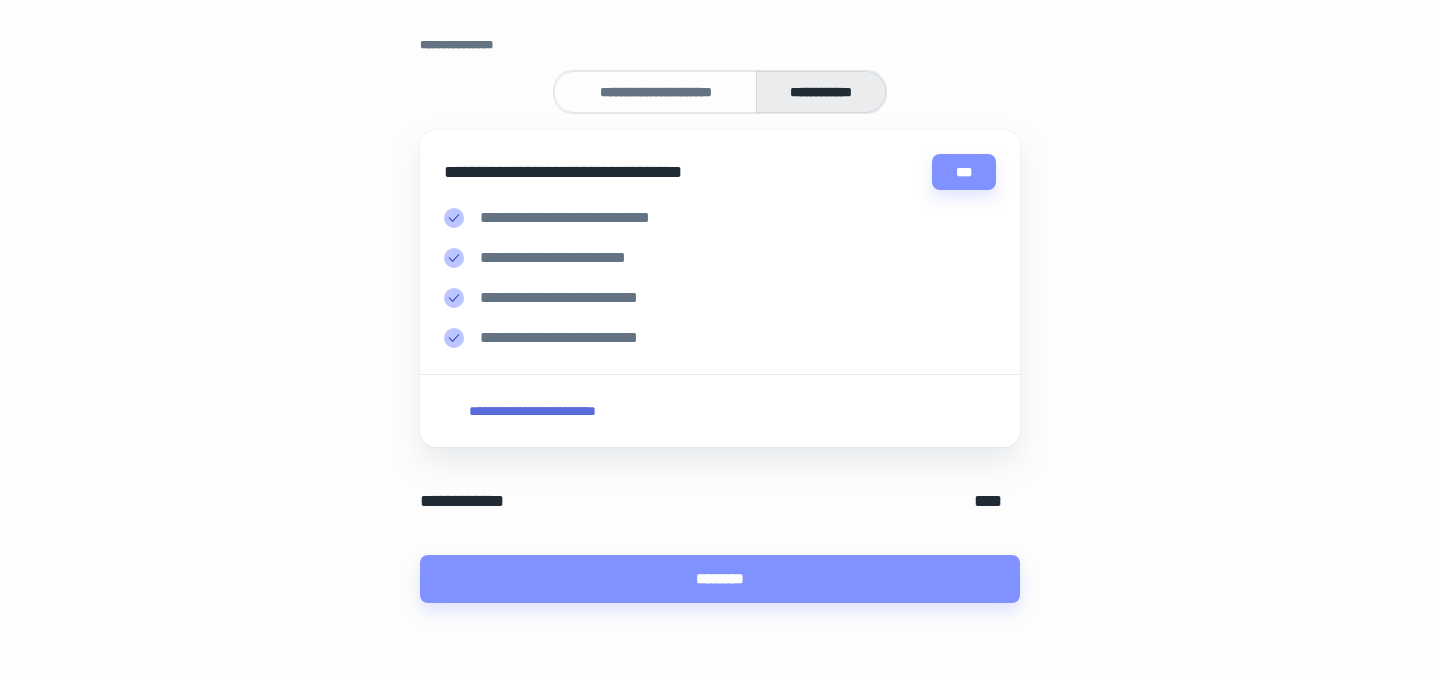 click on "**********" at bounding box center (532, 411) 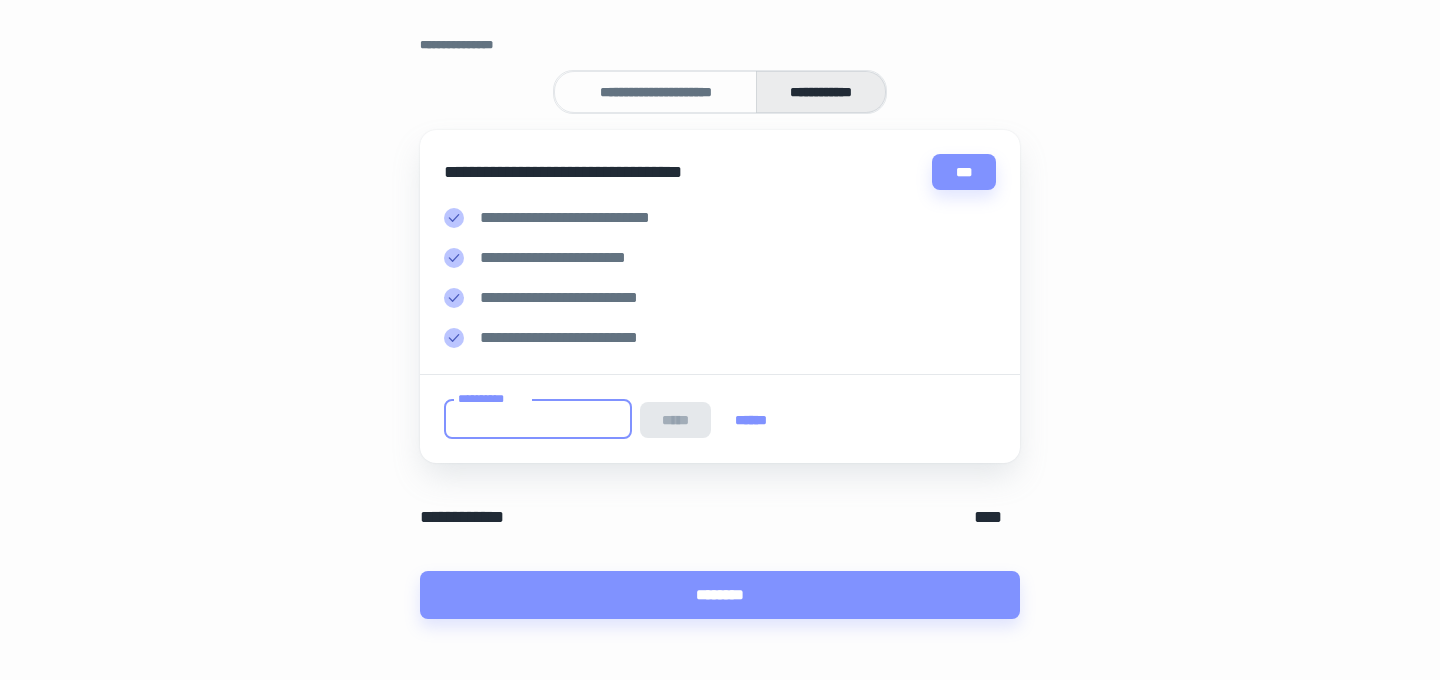 click on "**********" at bounding box center [538, 419] 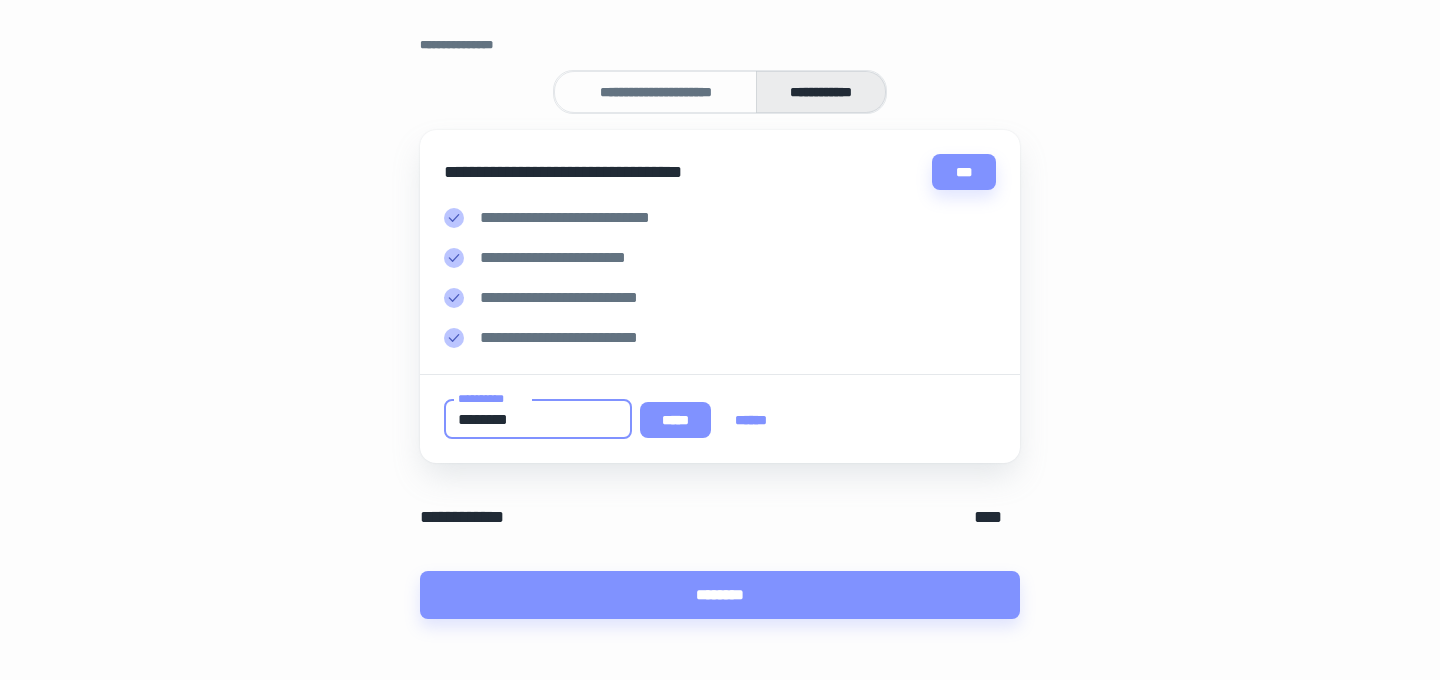 click on "*****" at bounding box center (675, 420) 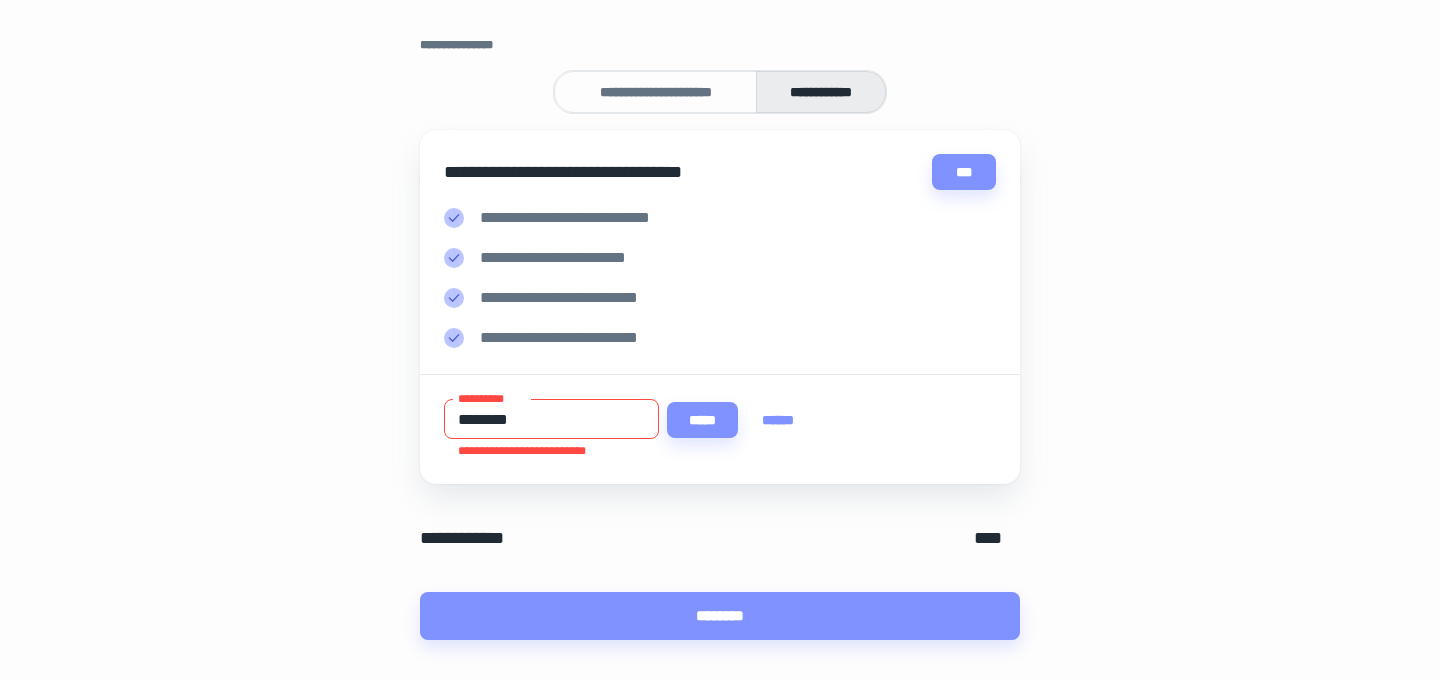 click on "********" at bounding box center [551, 419] 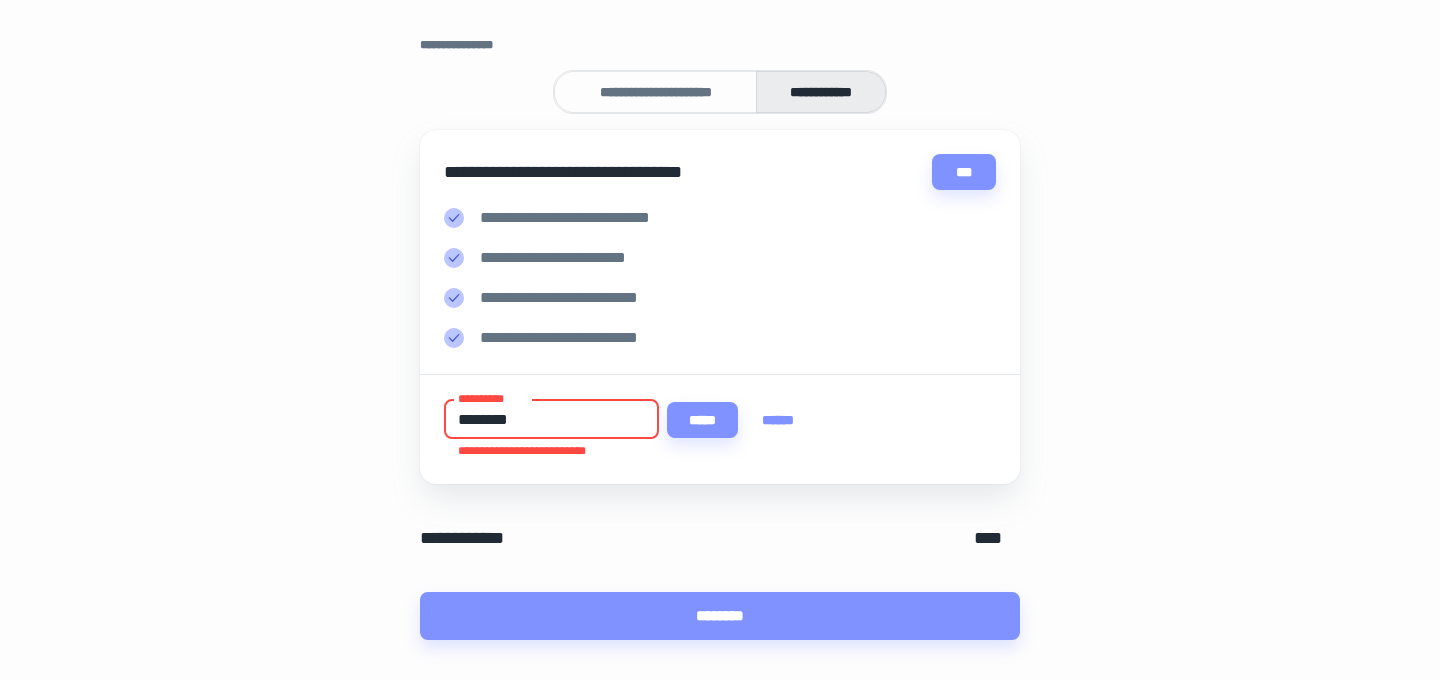 click on "********" at bounding box center (551, 419) 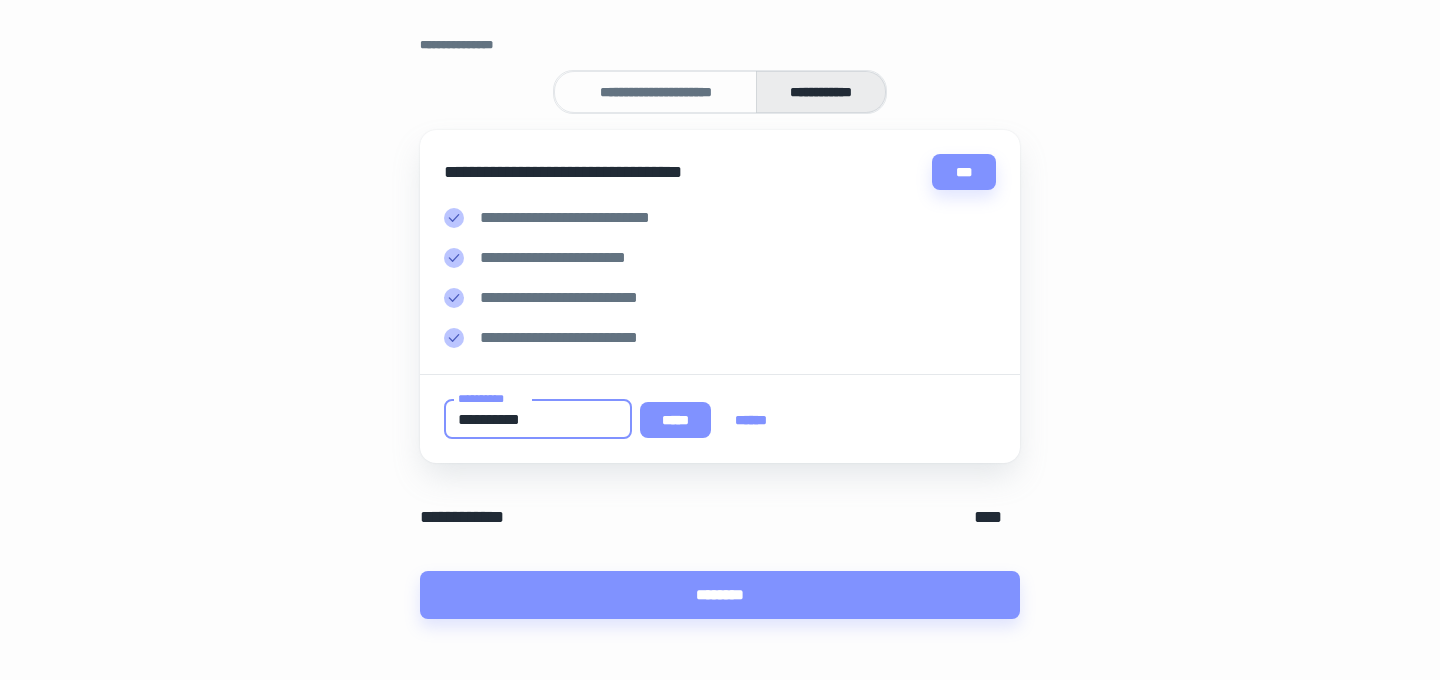 type on "**********" 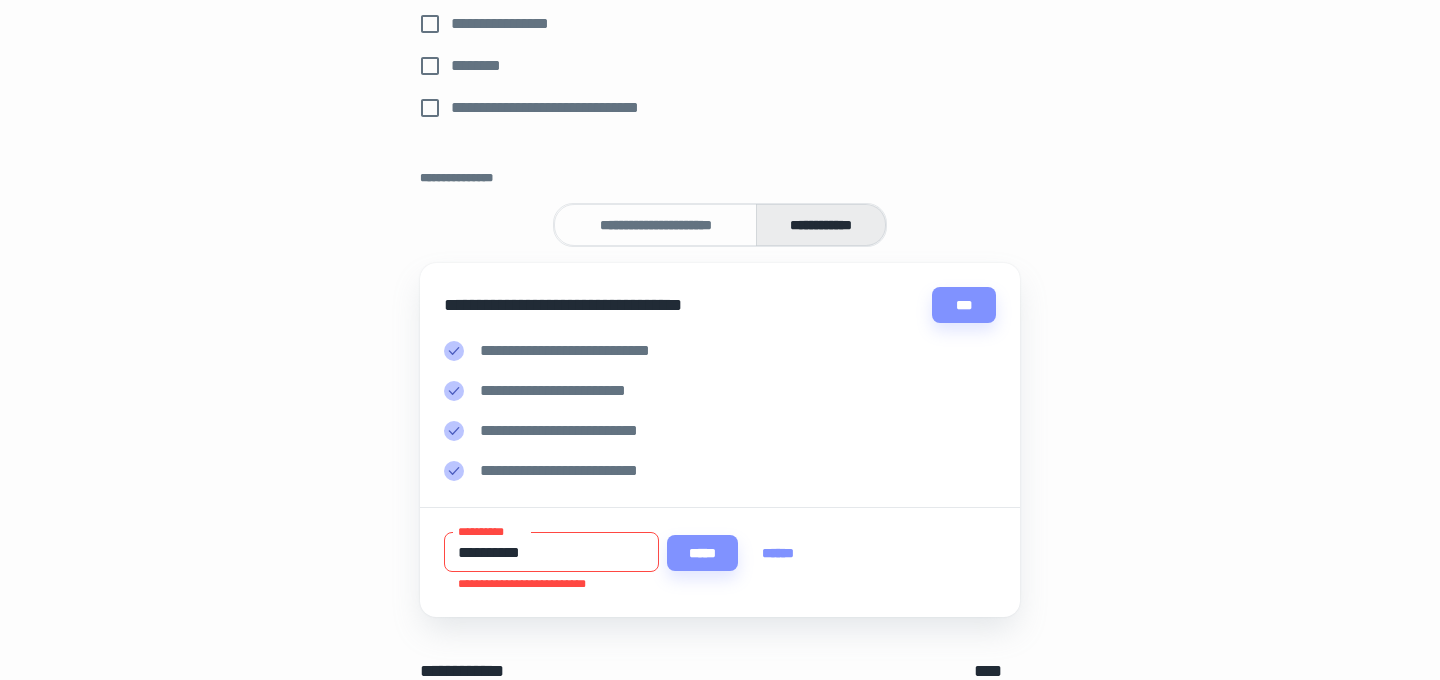 scroll, scrollTop: 836, scrollLeft: 0, axis: vertical 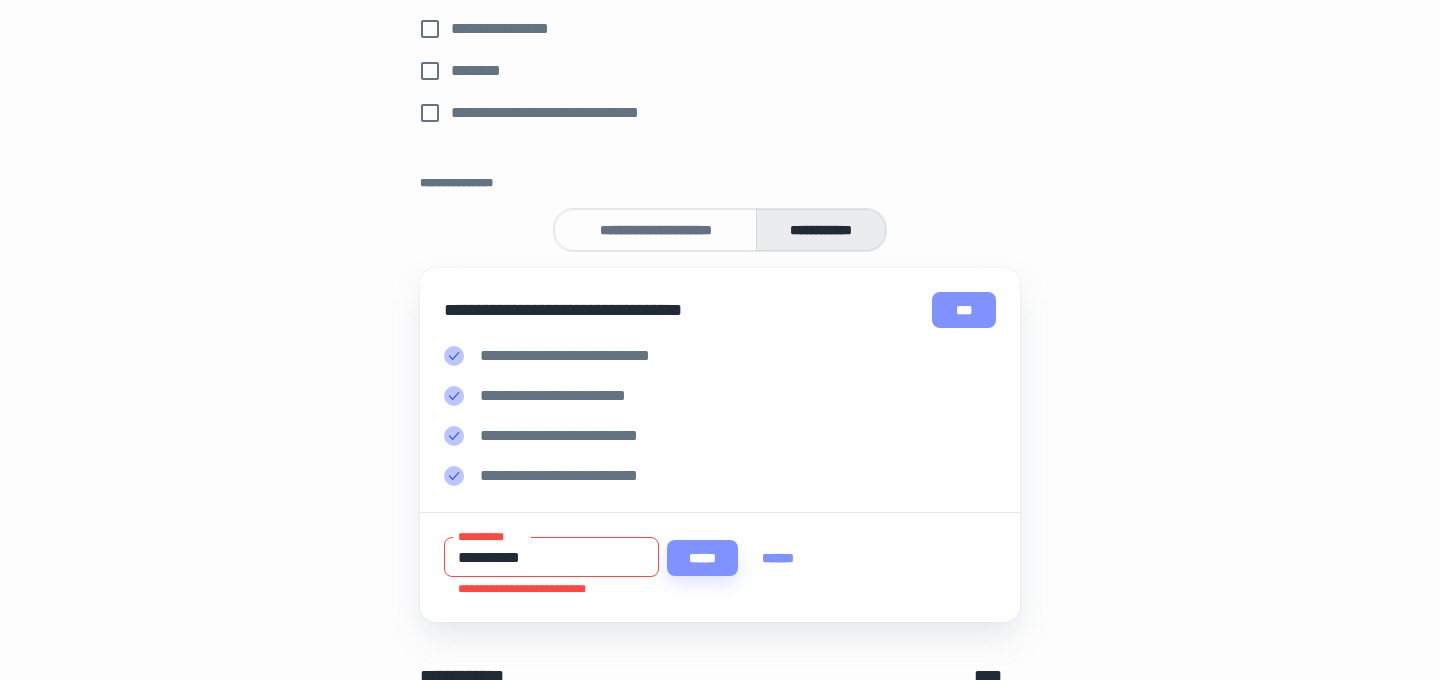 click on "***" at bounding box center (964, 310) 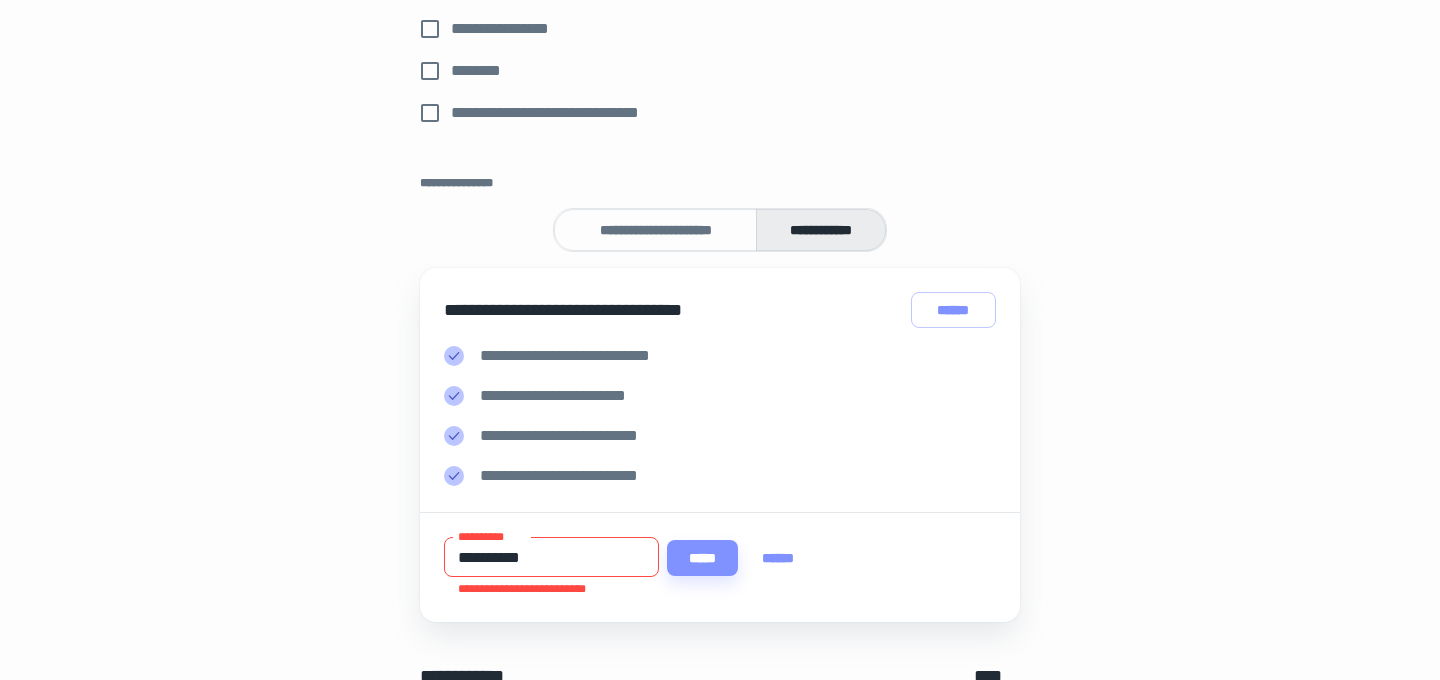 scroll, scrollTop: 934, scrollLeft: 0, axis: vertical 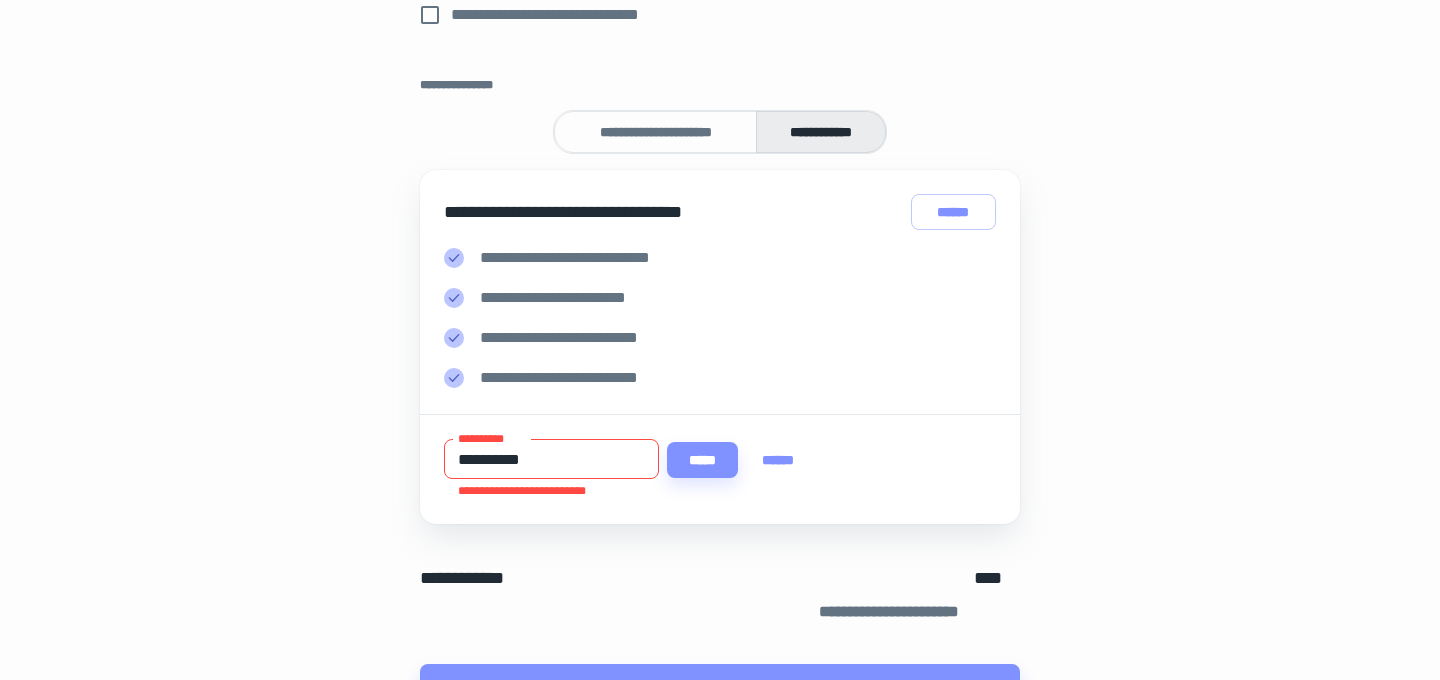 click on "**********" at bounding box center (551, 459) 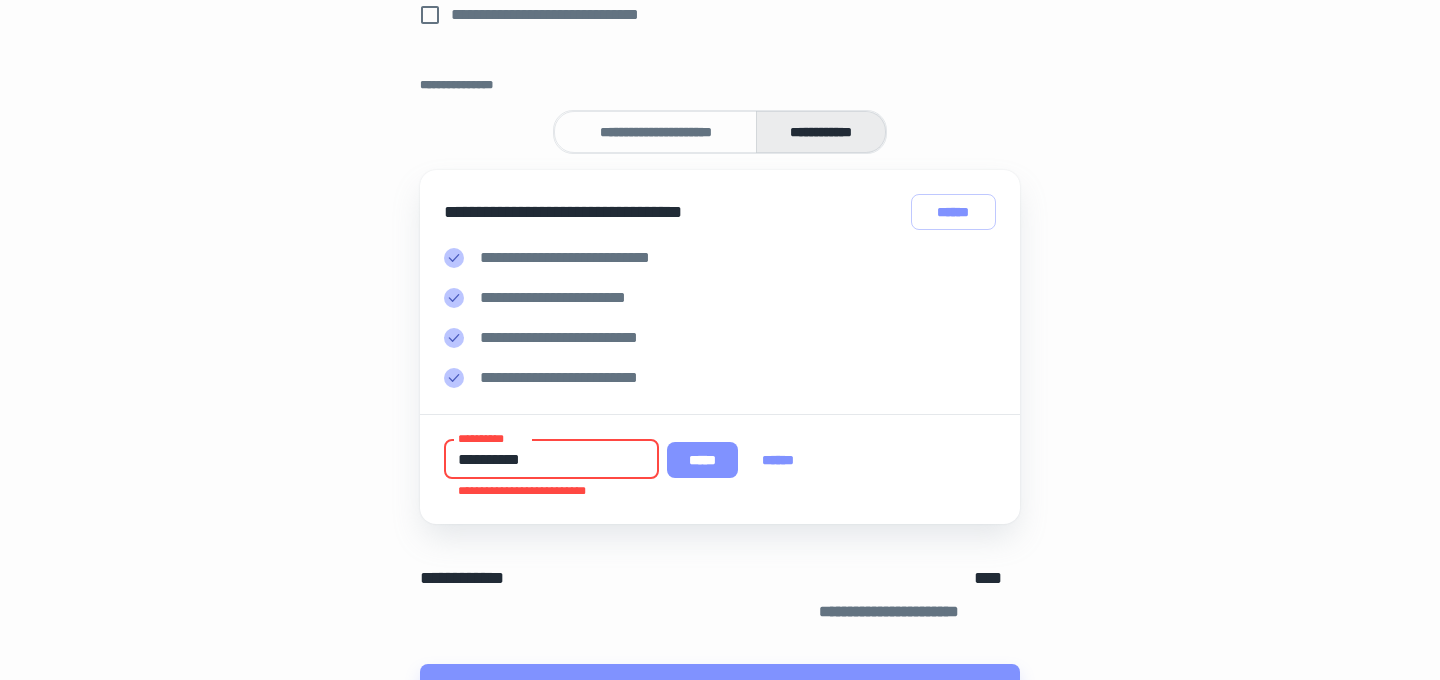click on "*****" at bounding box center (702, 460) 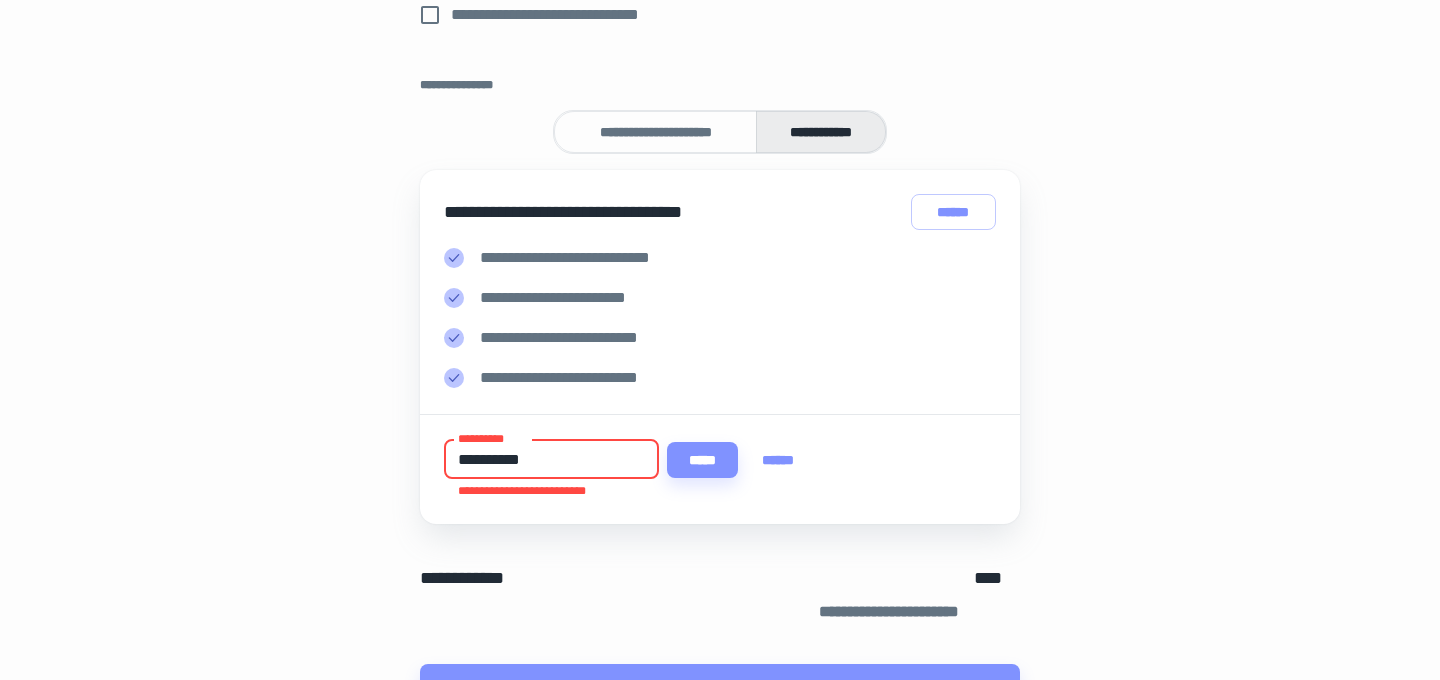 click on "**********" at bounding box center (551, 459) 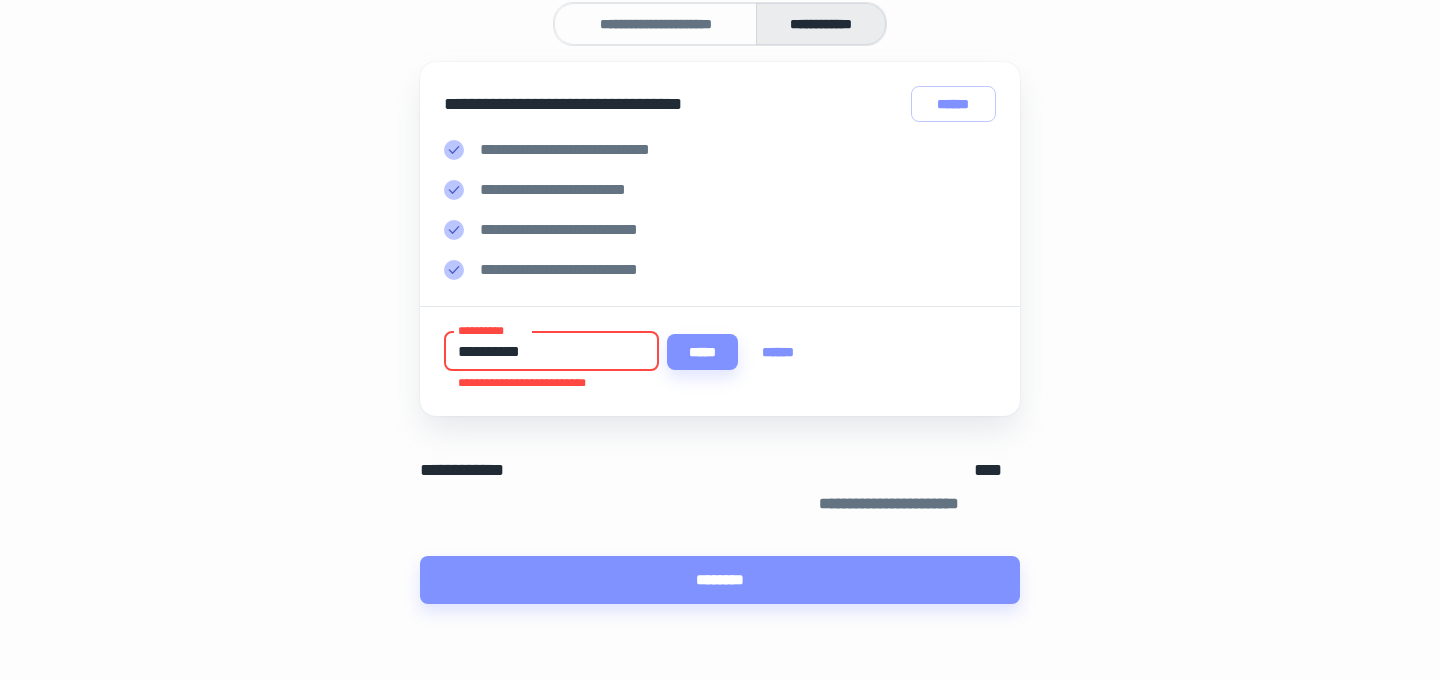 scroll, scrollTop: 1046, scrollLeft: 0, axis: vertical 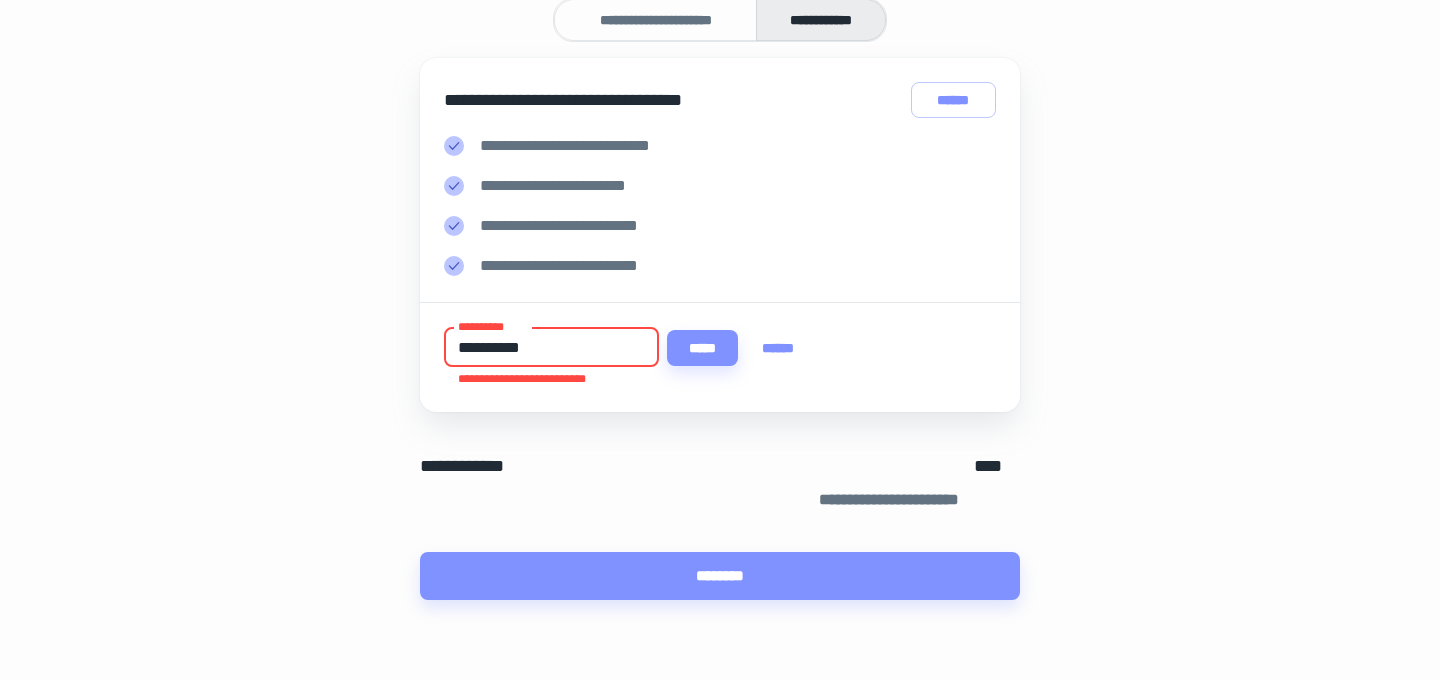 click on "**********" at bounding box center (720, 357) 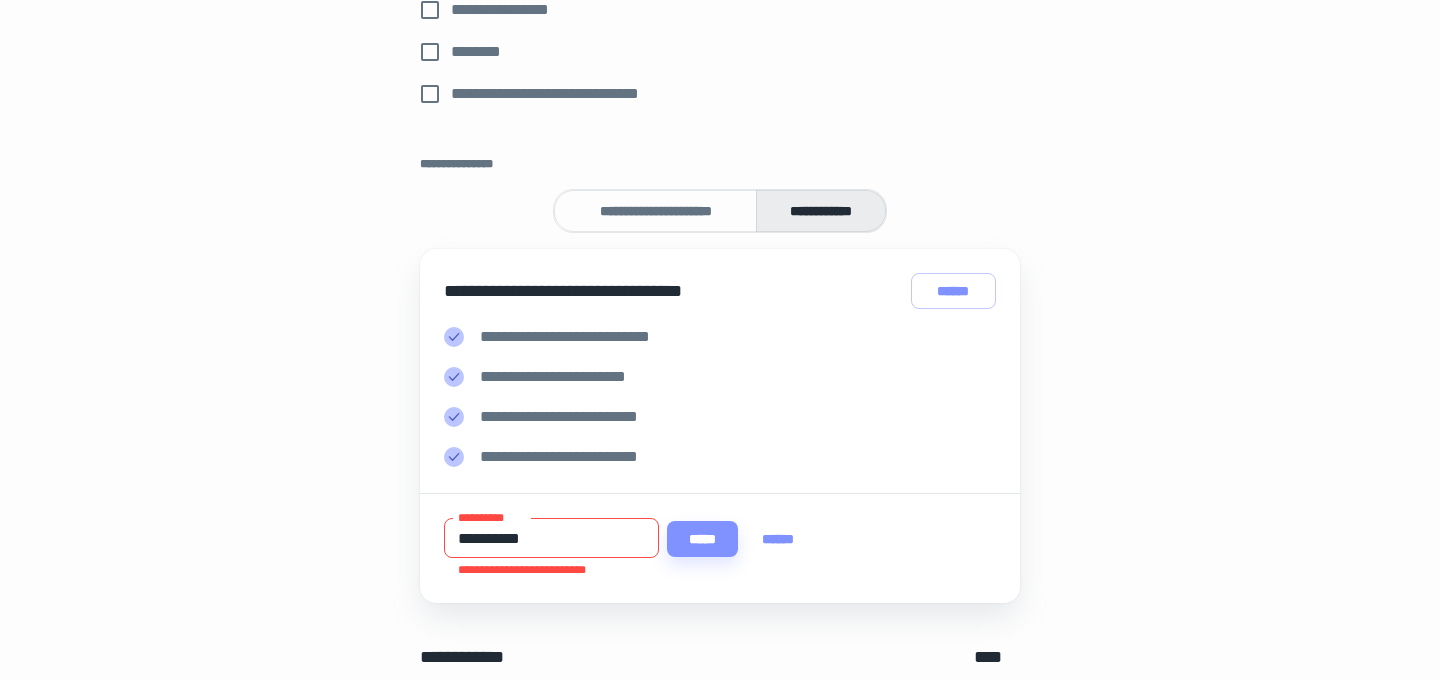 scroll, scrollTop: 1046, scrollLeft: 0, axis: vertical 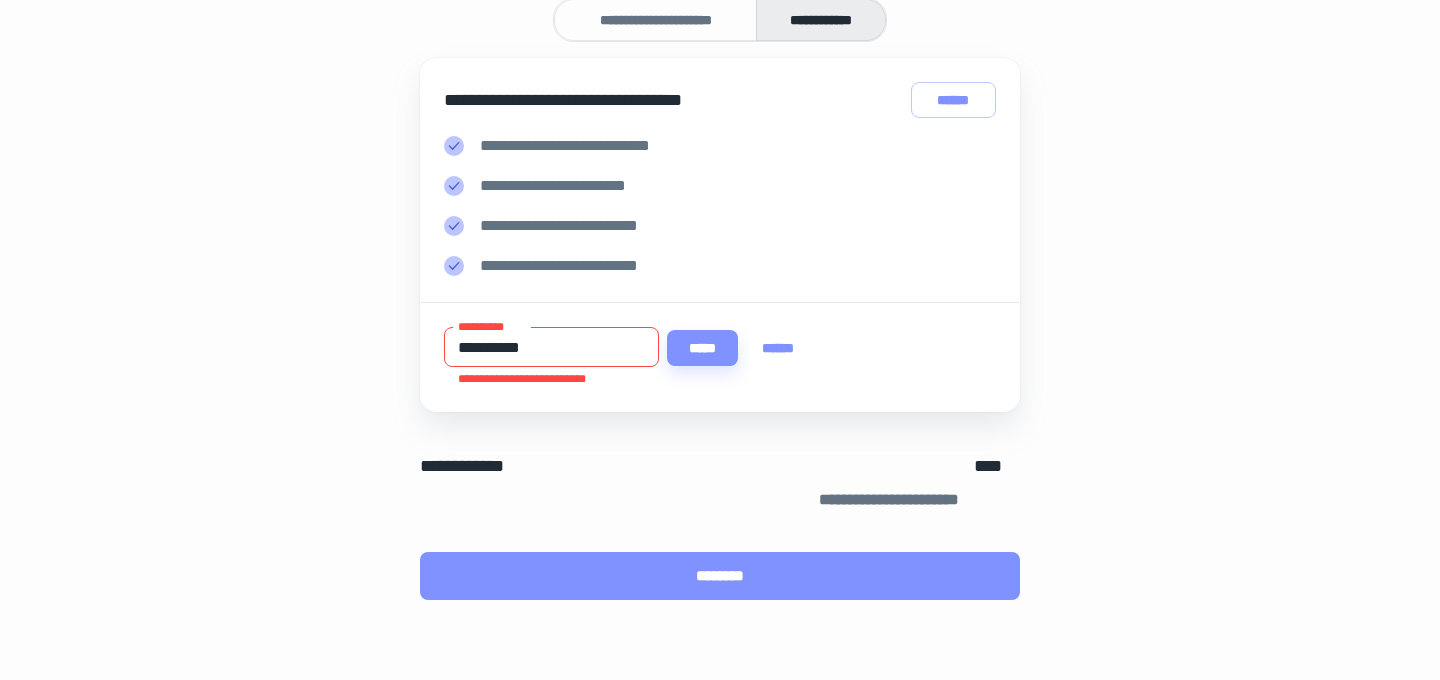 click on "********" at bounding box center [720, 576] 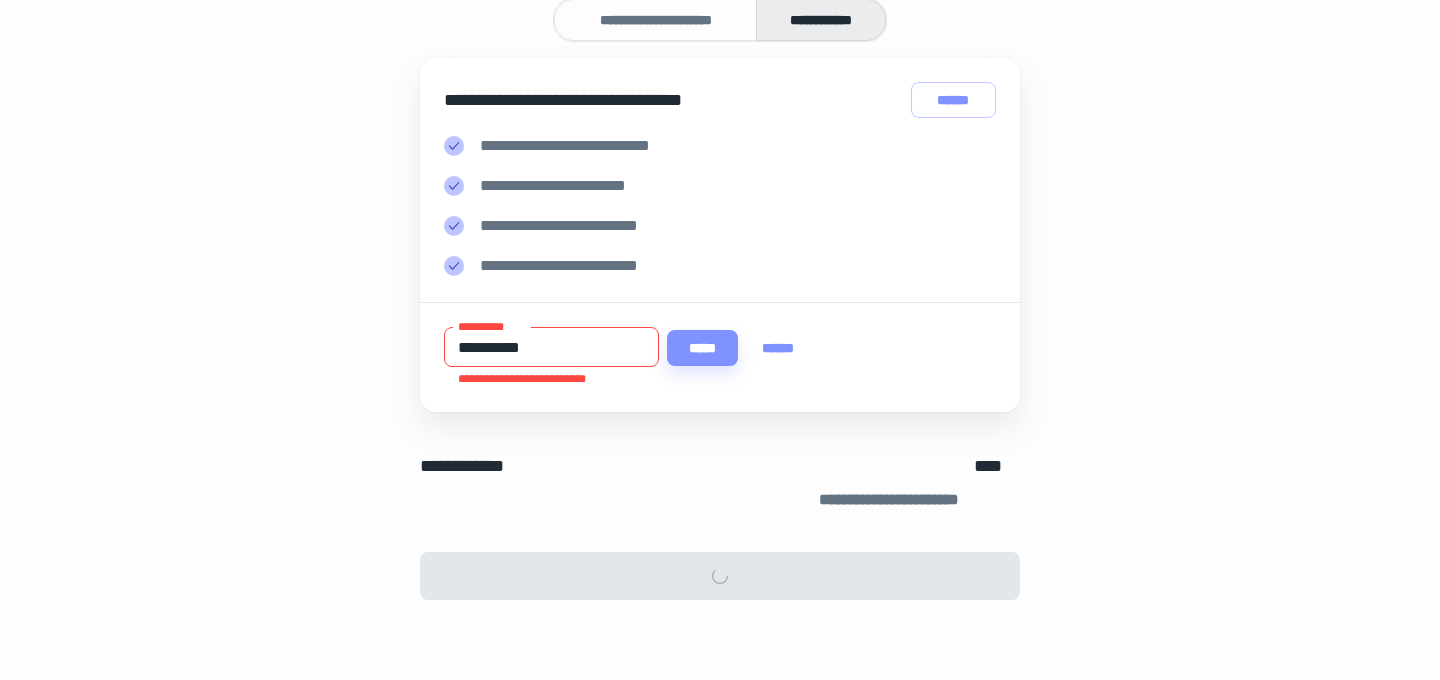 scroll, scrollTop: 0, scrollLeft: 0, axis: both 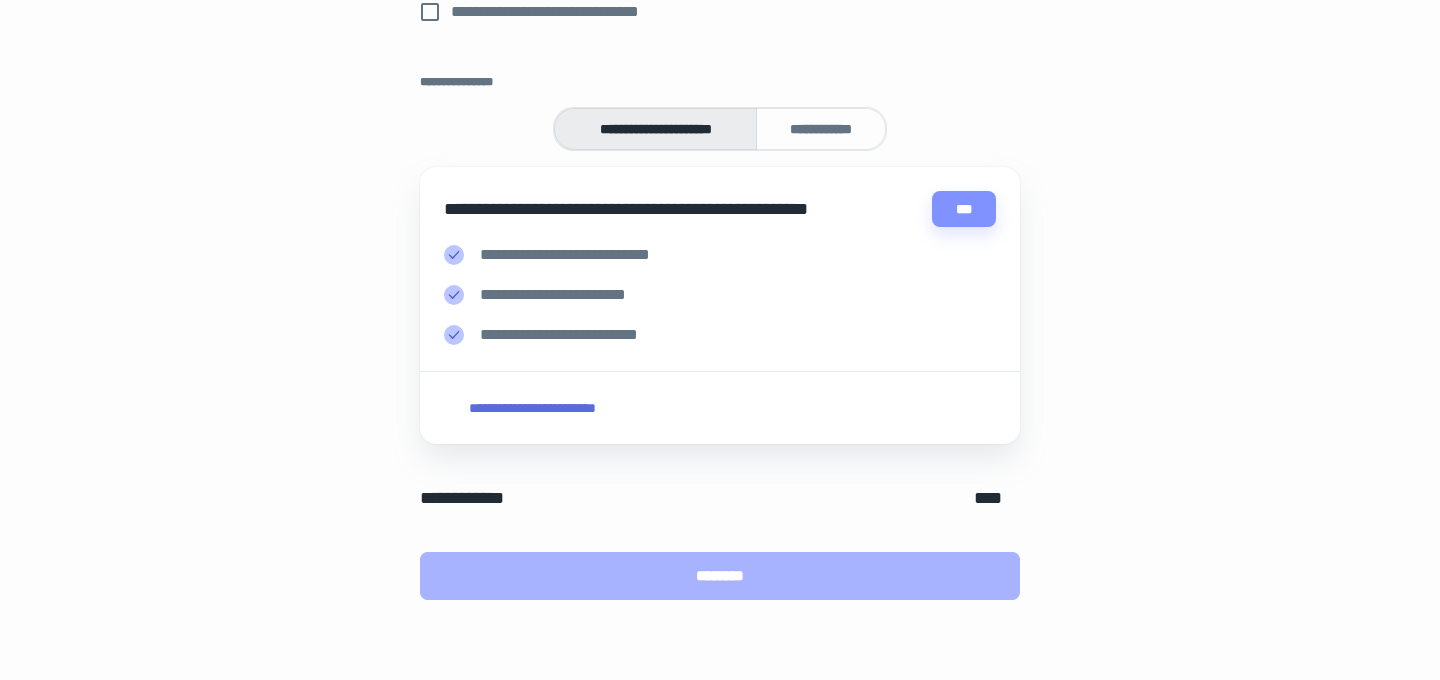 click on "********" at bounding box center [720, 576] 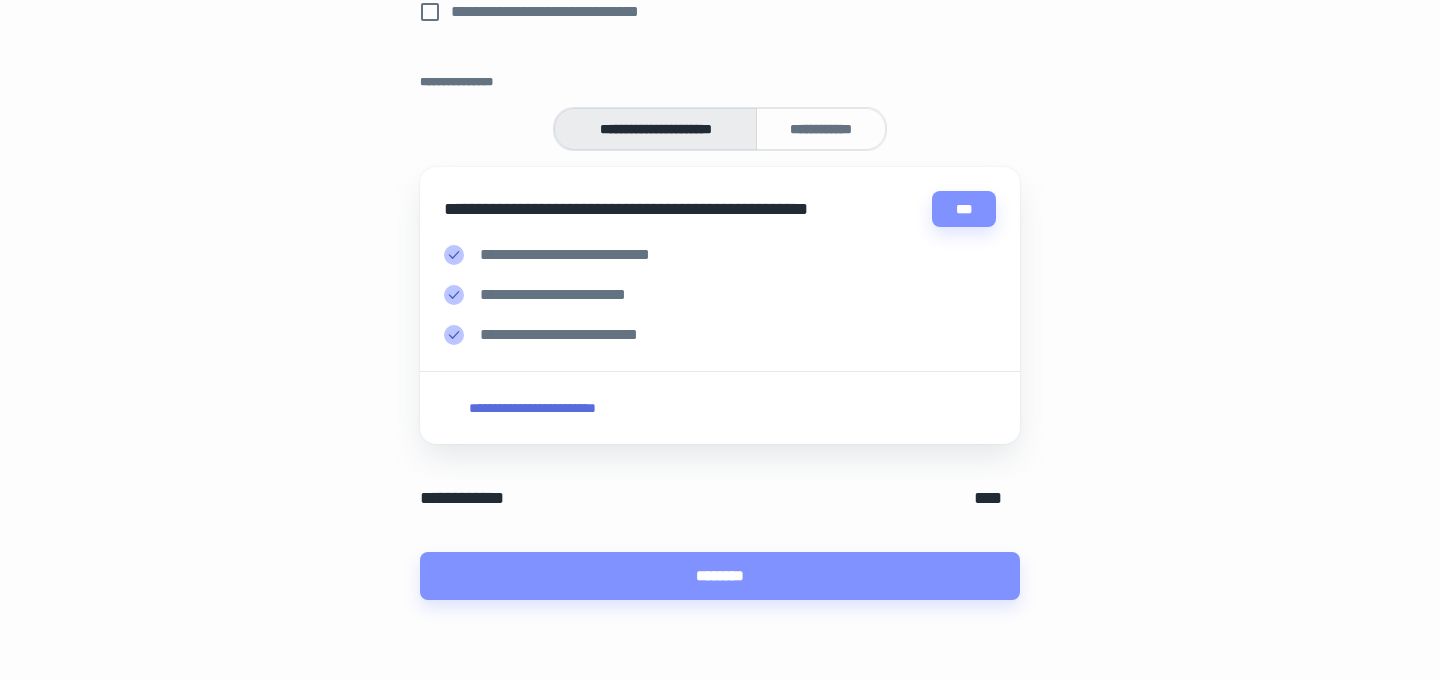 click on "**********" at bounding box center [821, 129] 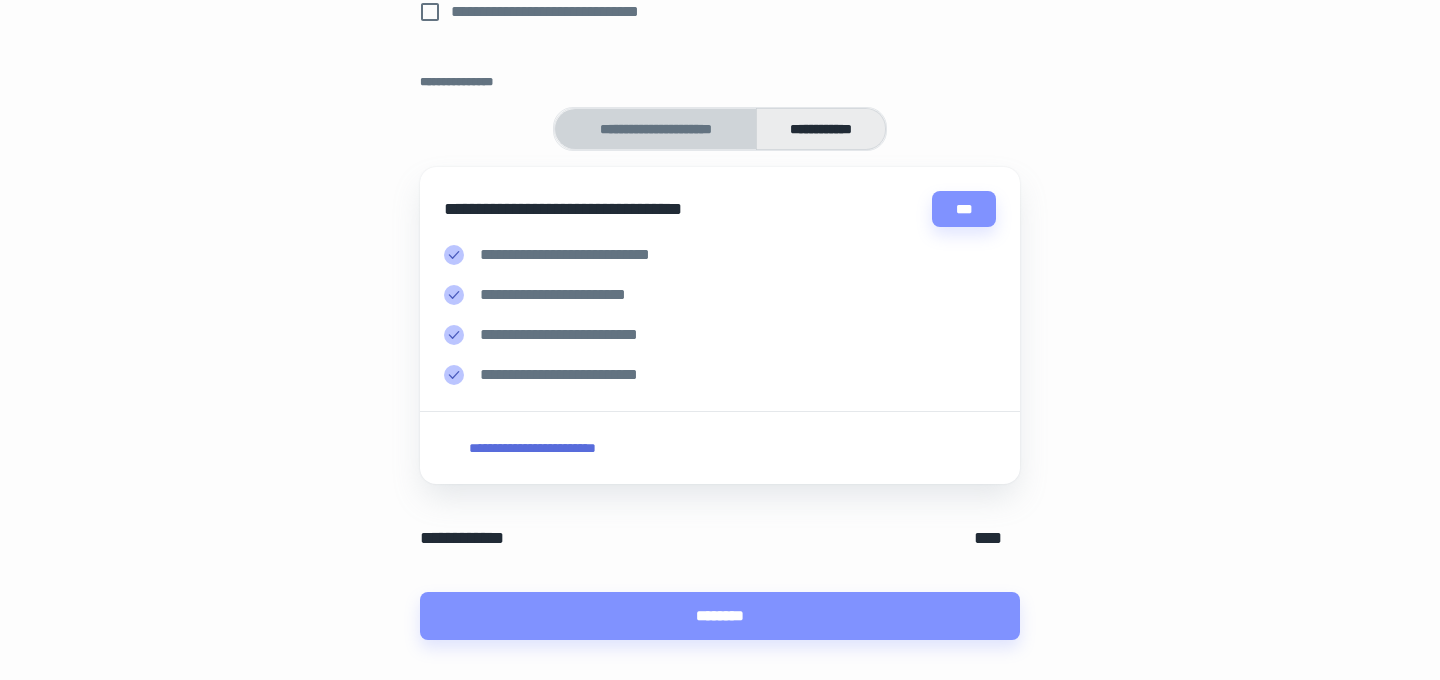 click on "**********" at bounding box center [655, 129] 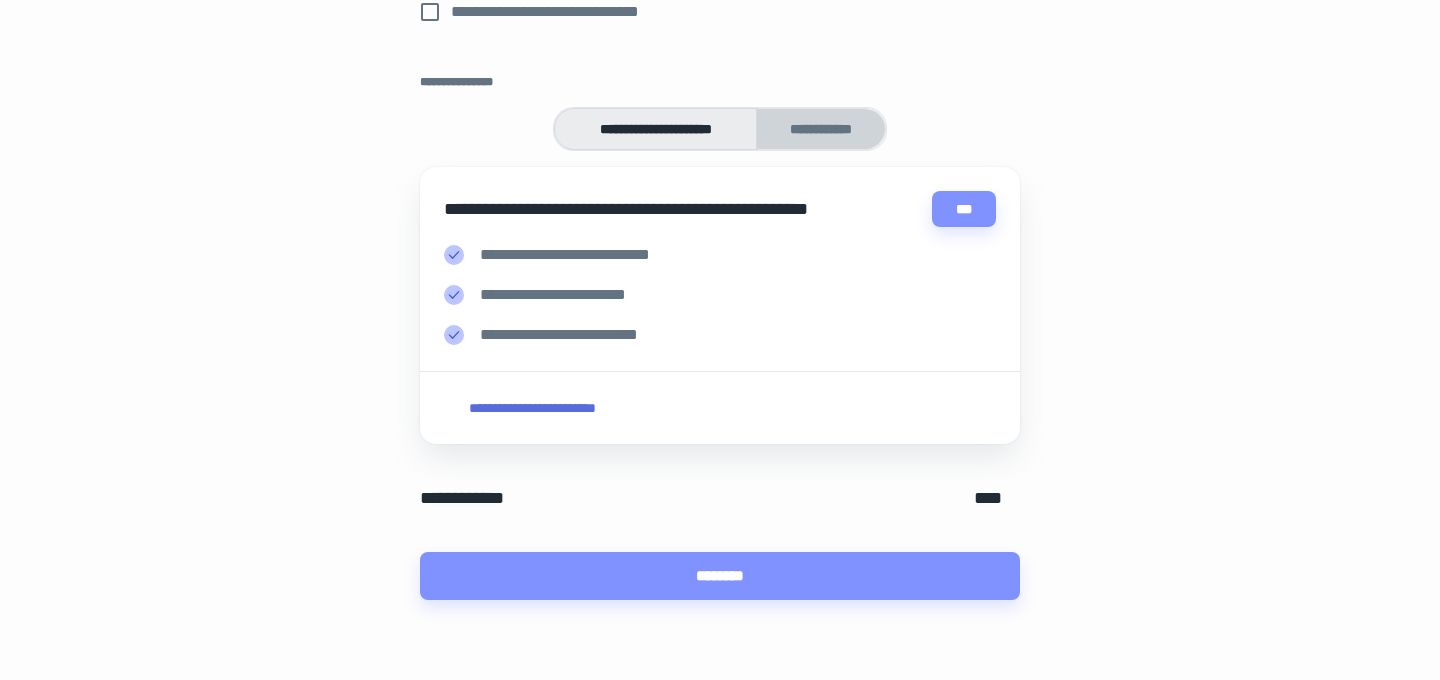 click on "**********" at bounding box center [821, 129] 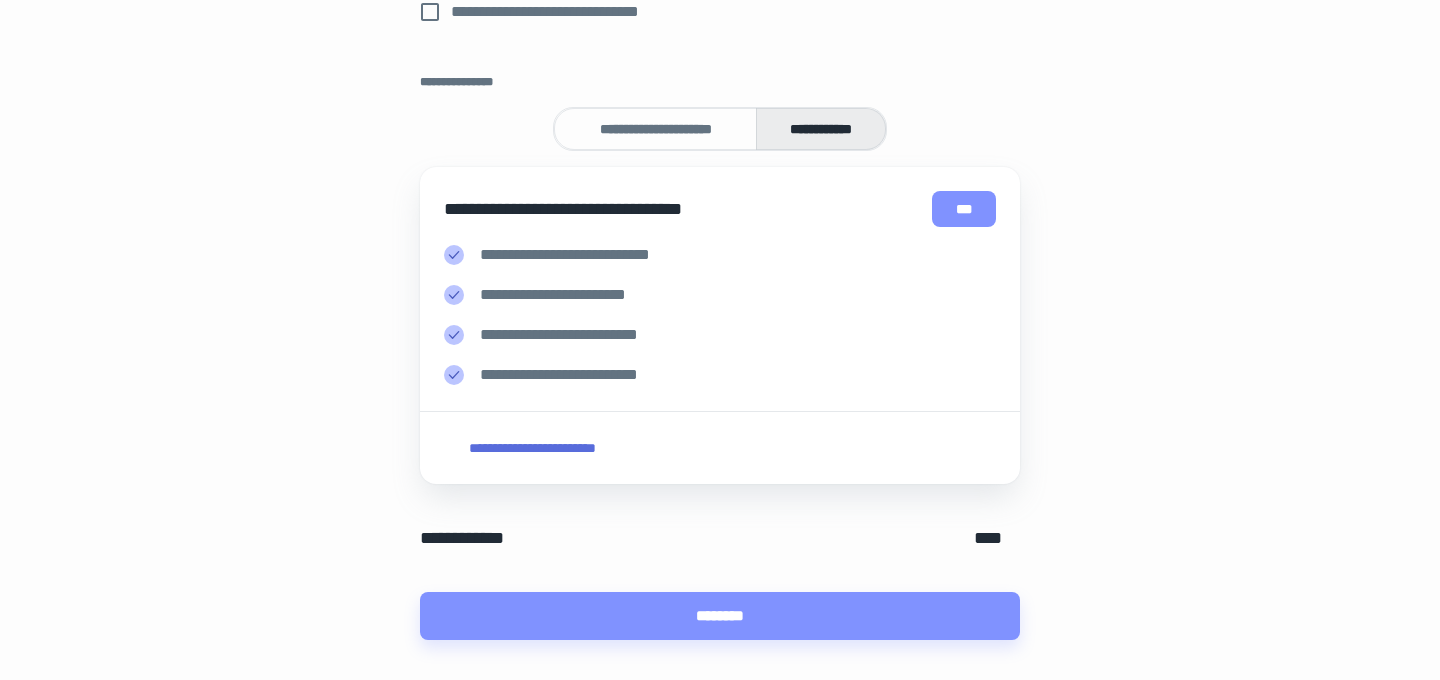 click on "***" at bounding box center (964, 209) 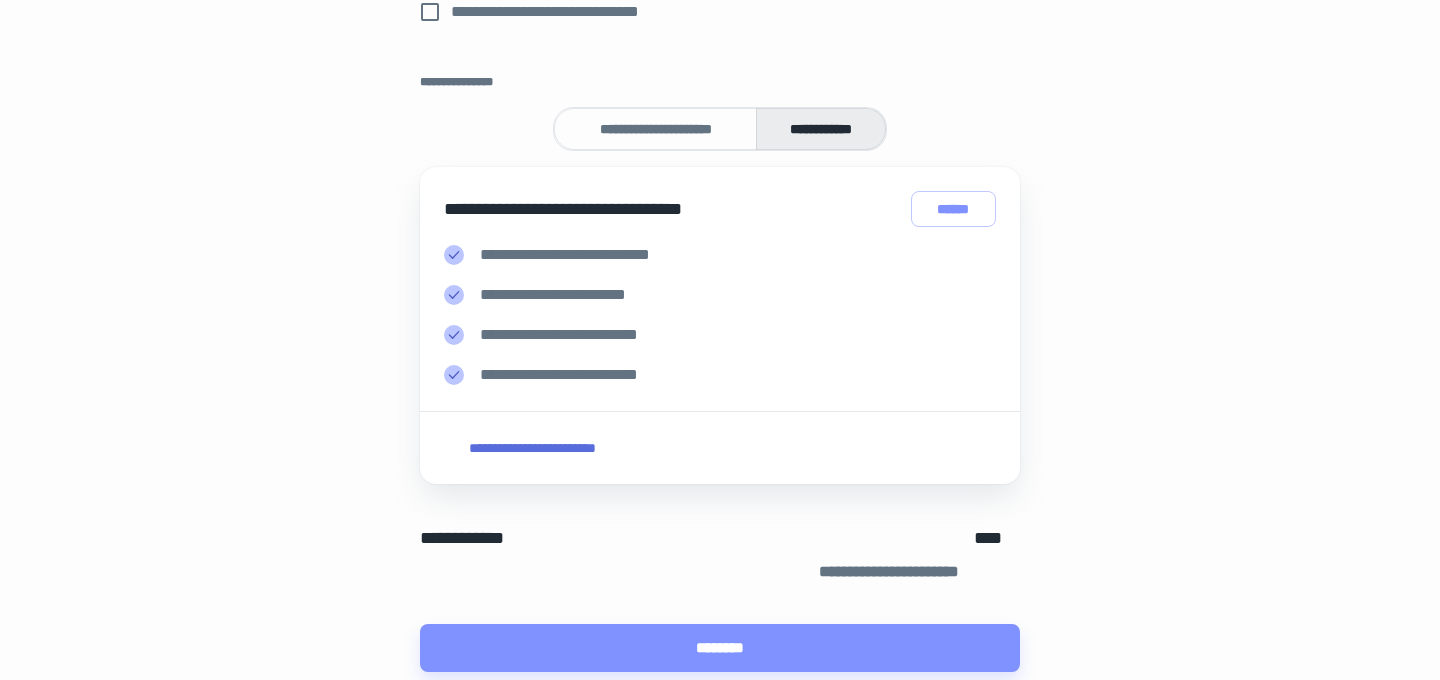 click on "**********" at bounding box center [532, 448] 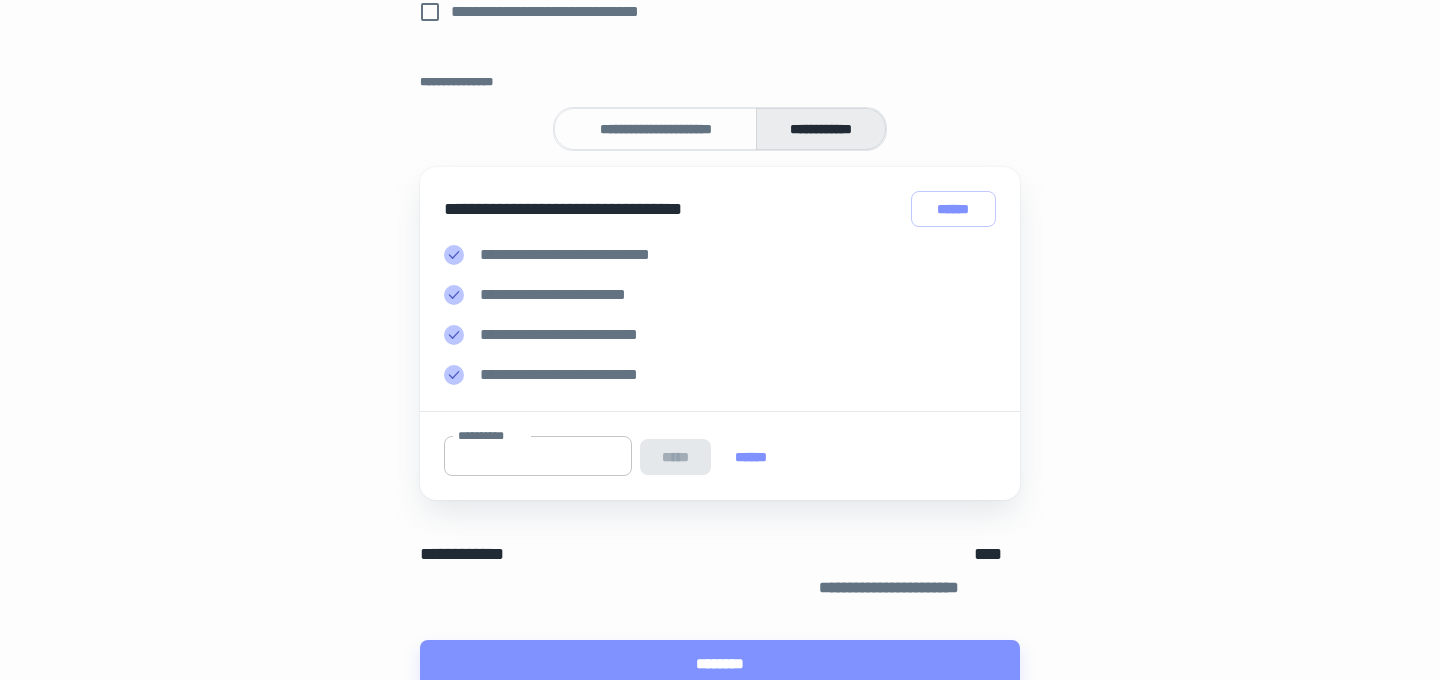 click on "**********" at bounding box center [538, 456] 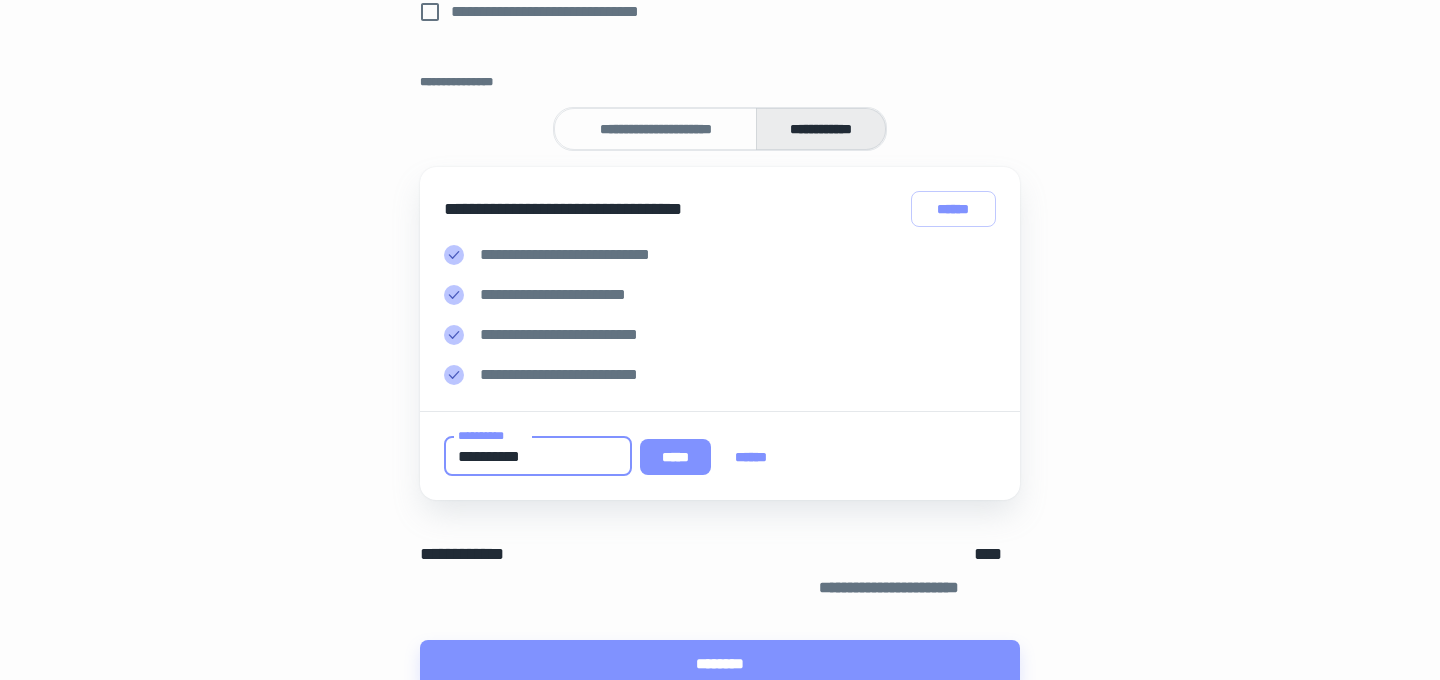 type on "**********" 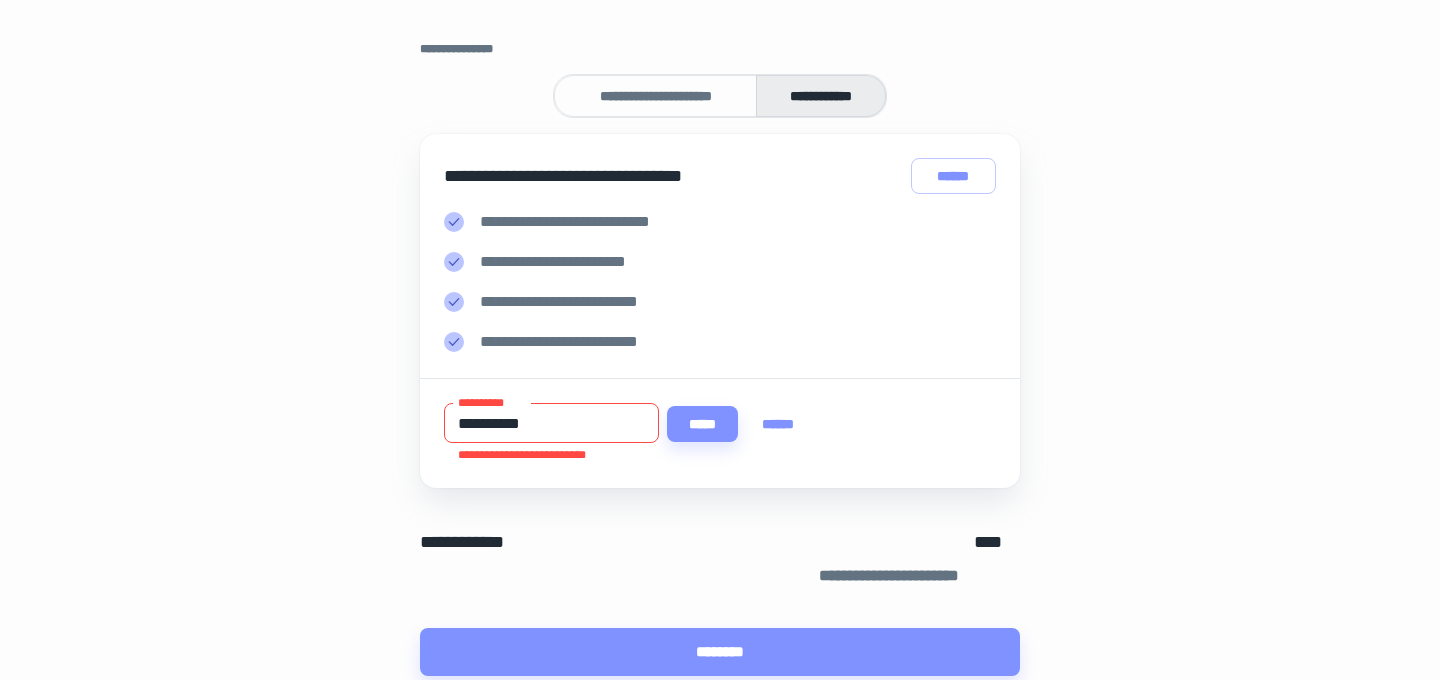scroll, scrollTop: 1038, scrollLeft: 0, axis: vertical 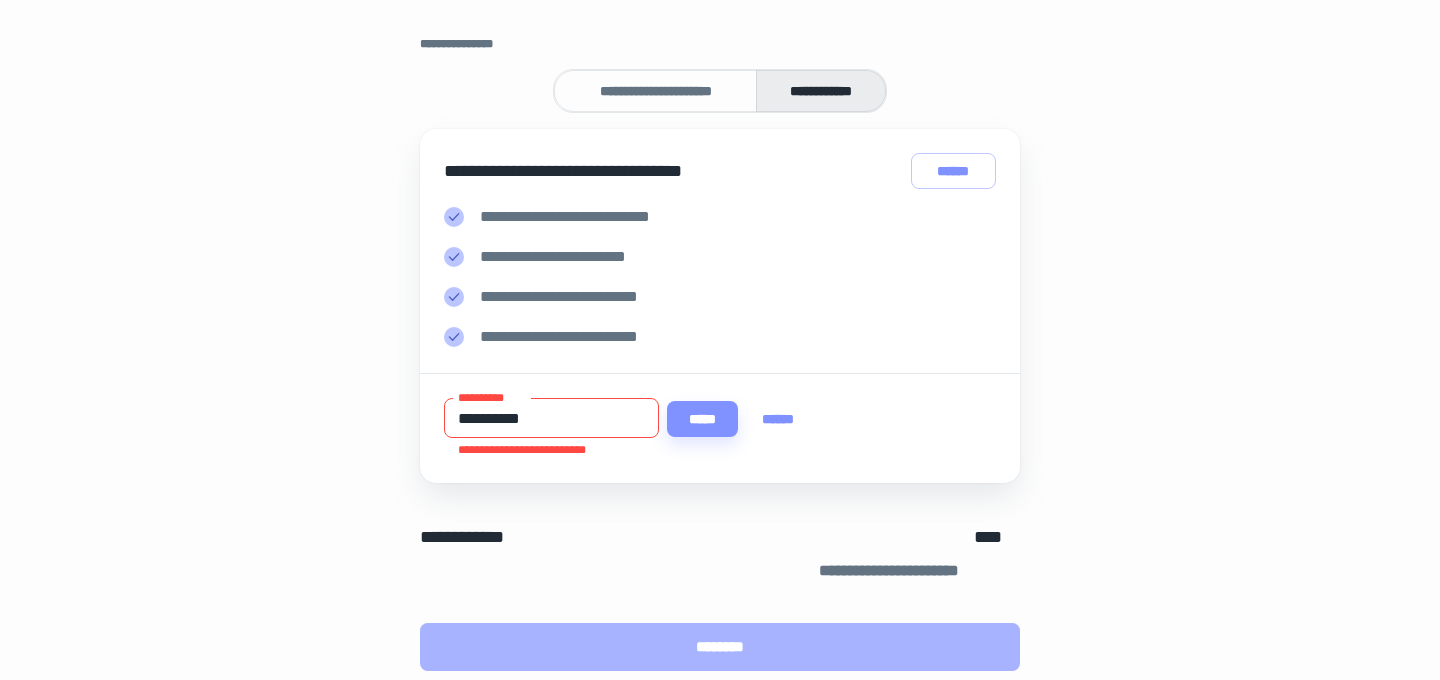 click on "********" at bounding box center (720, 647) 